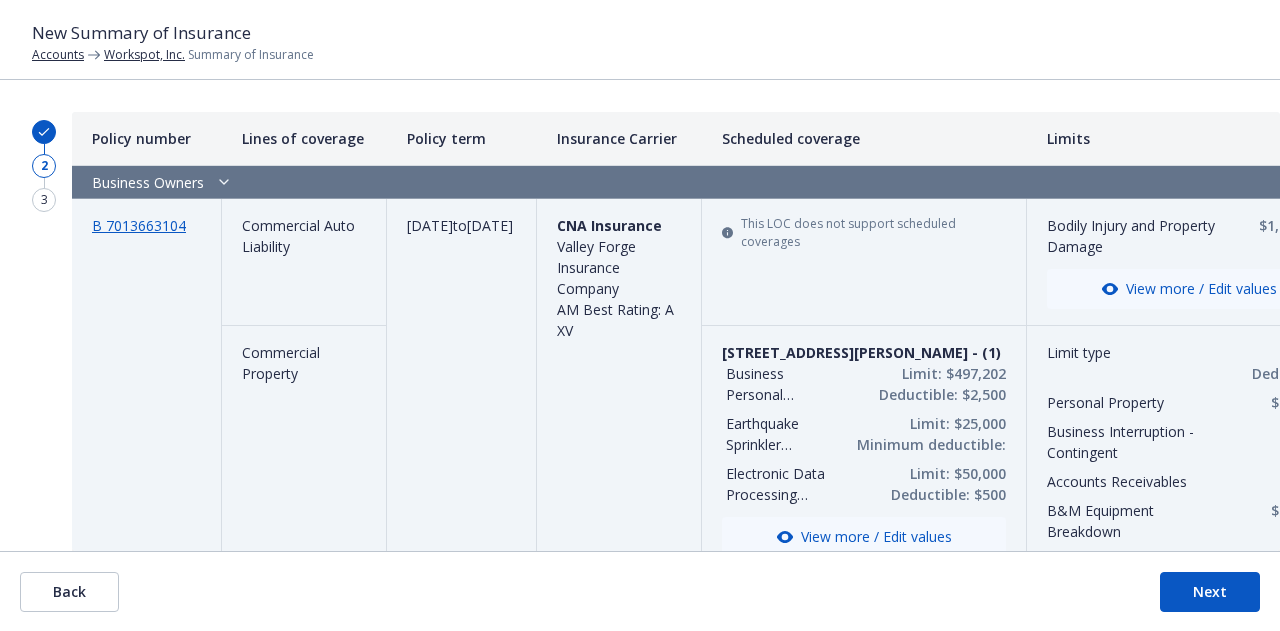 scroll, scrollTop: 0, scrollLeft: 0, axis: both 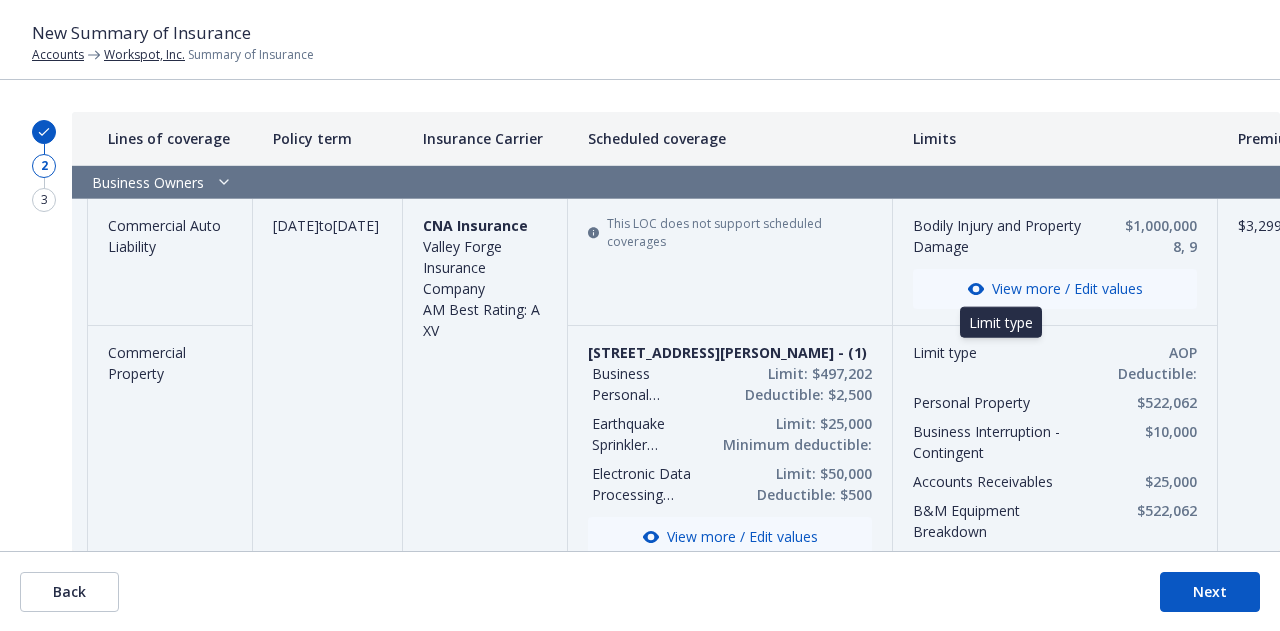 click on "Limit type" at bounding box center (1001, 352) 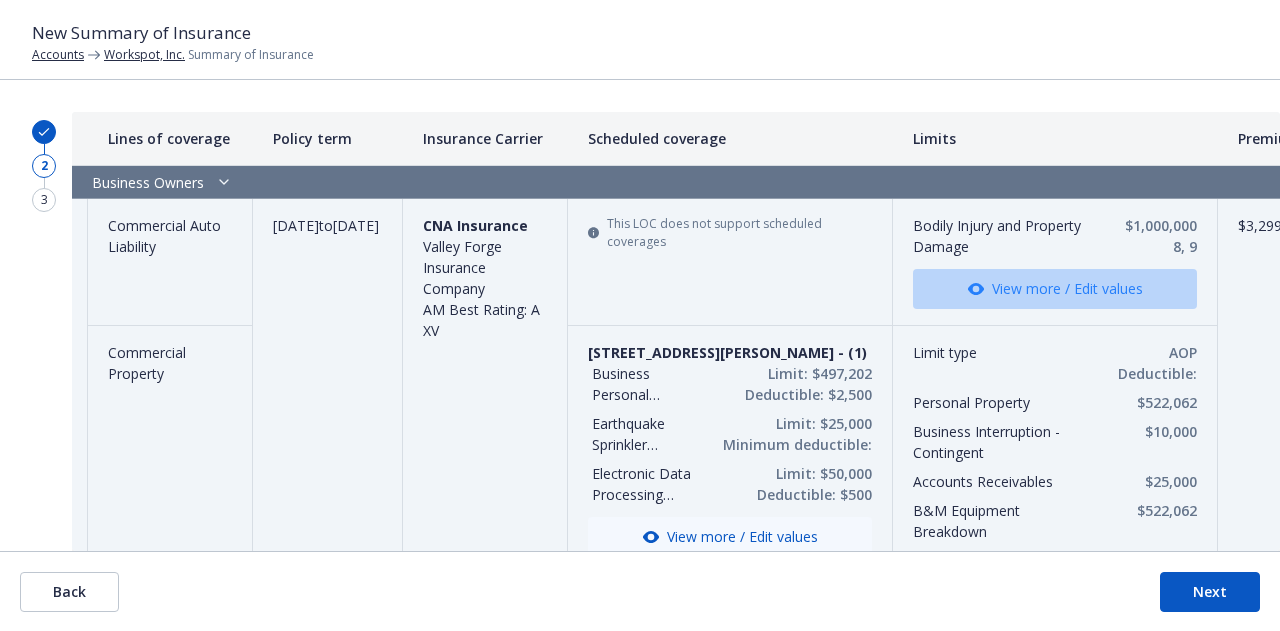 click on "View more / Edit values" at bounding box center [1055, 289] 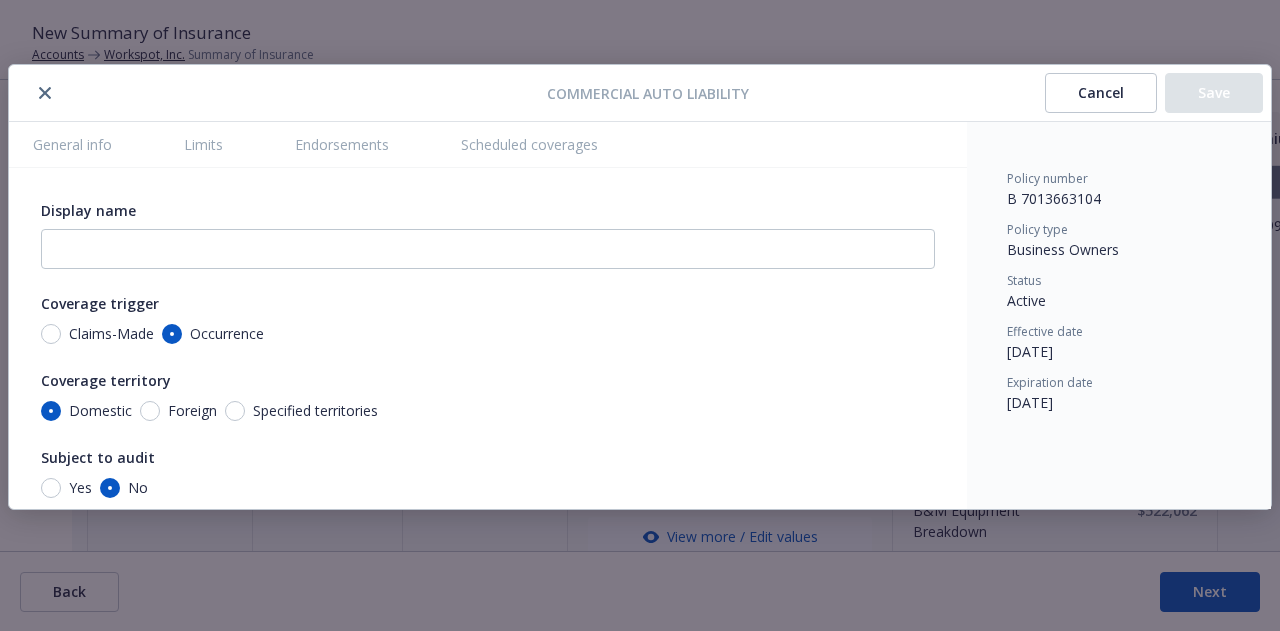 scroll, scrollTop: 64, scrollLeft: 0, axis: vertical 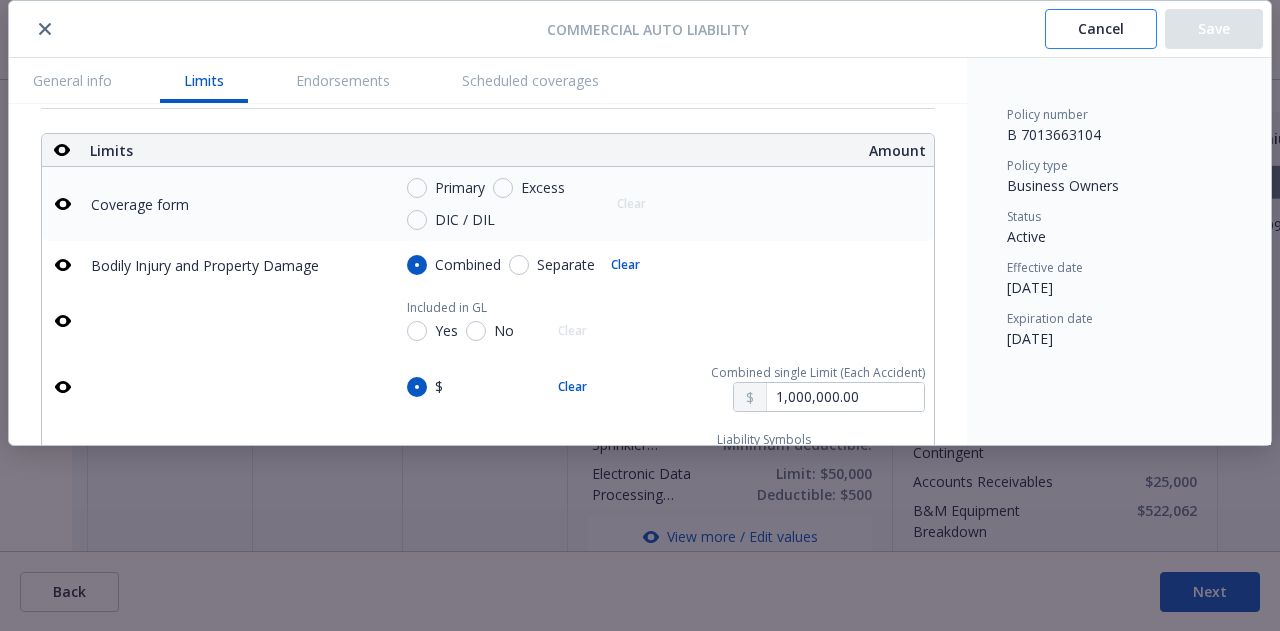 click on "Cancel" at bounding box center [1101, 29] 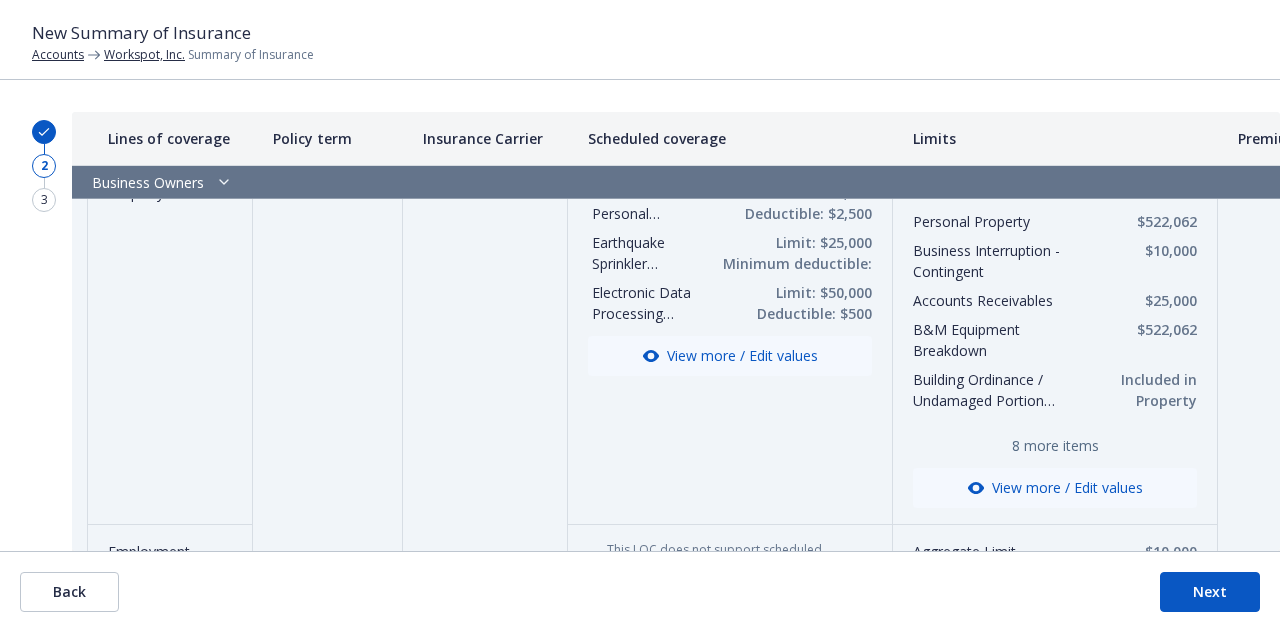 scroll, scrollTop: 0, scrollLeft: 134, axis: horizontal 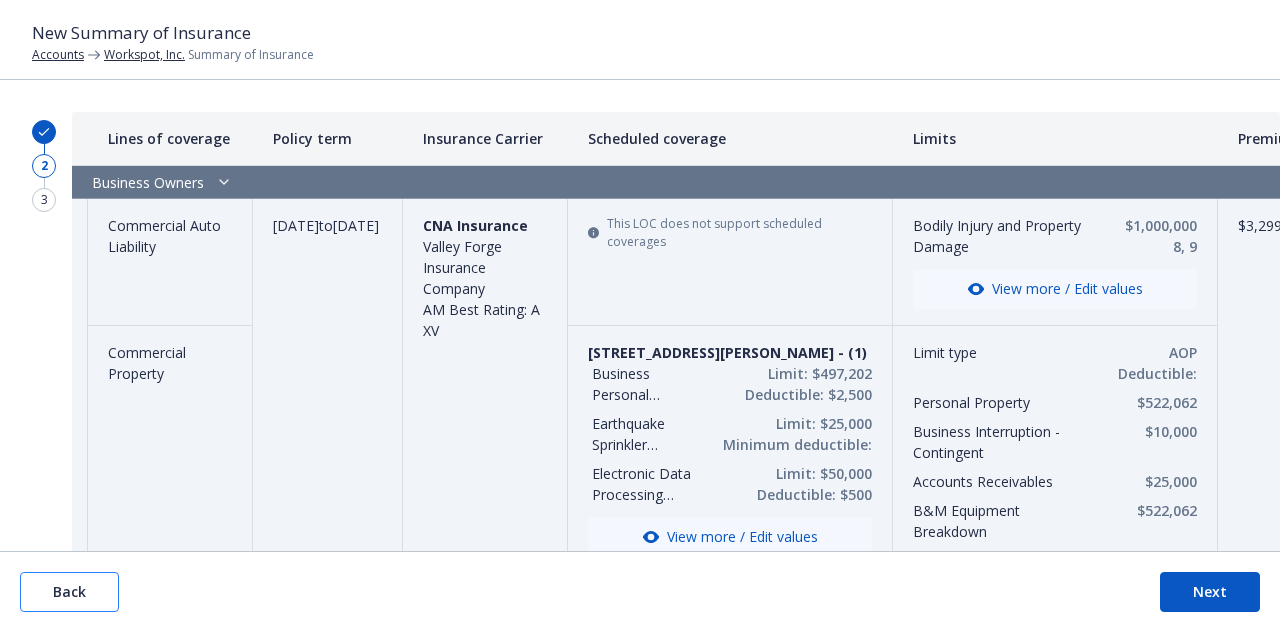 click on "Back" at bounding box center [69, 592] 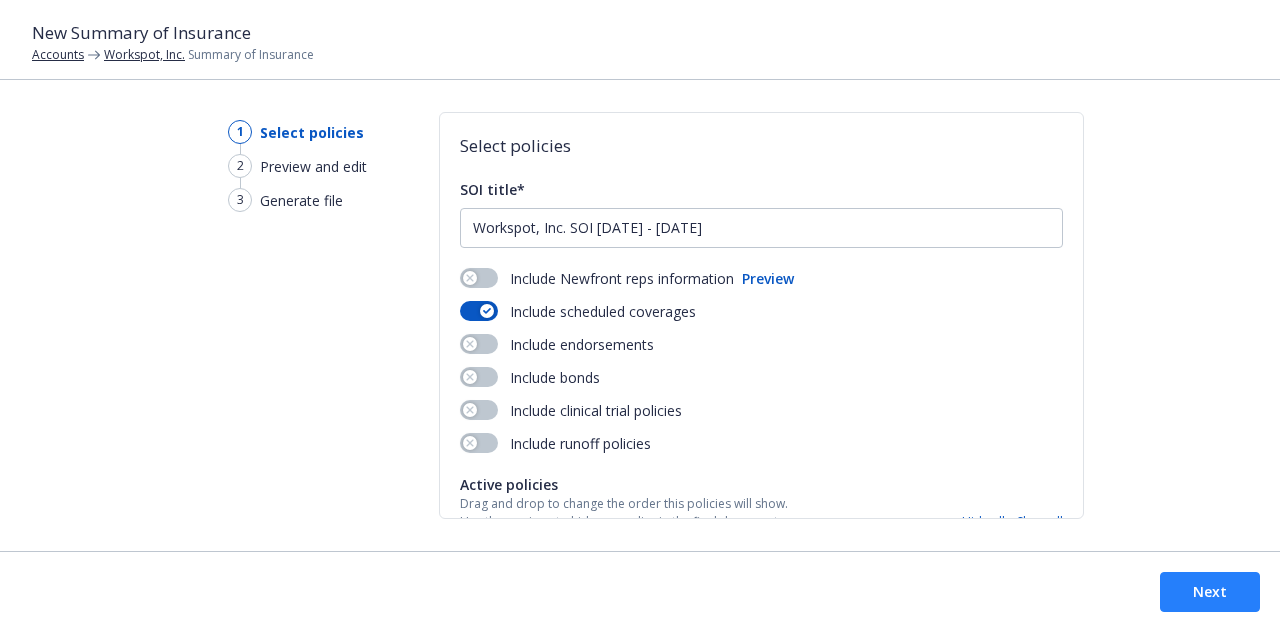 click on "Next" at bounding box center (1210, 592) 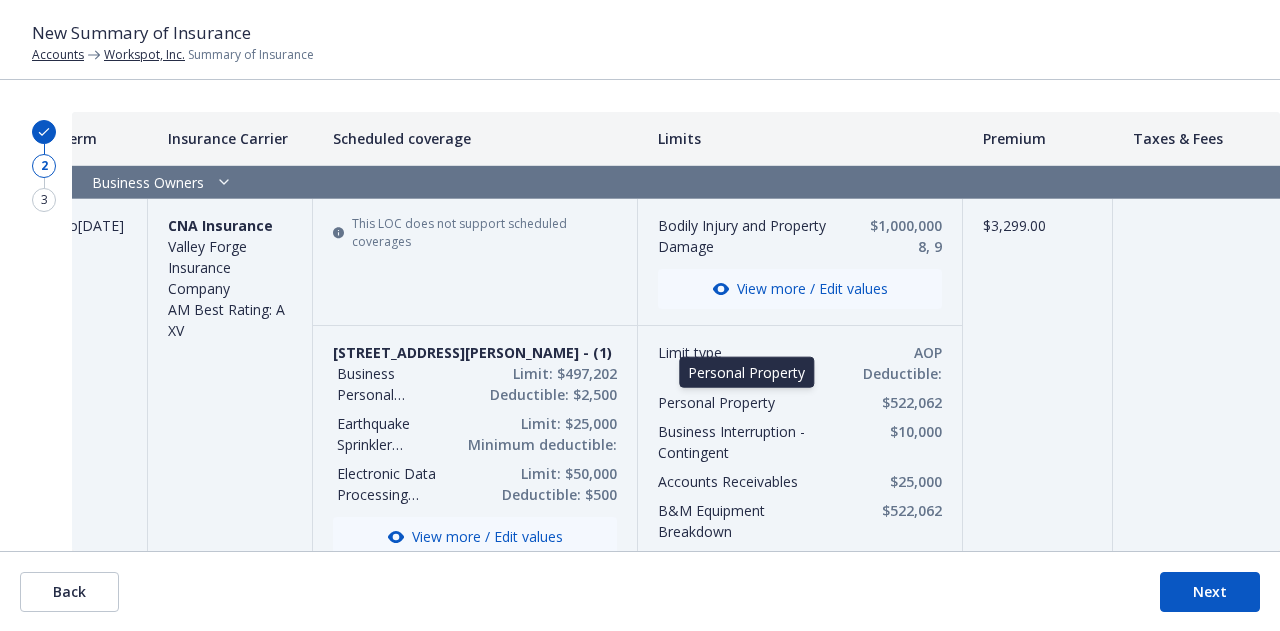 scroll, scrollTop: 0, scrollLeft: 390, axis: horizontal 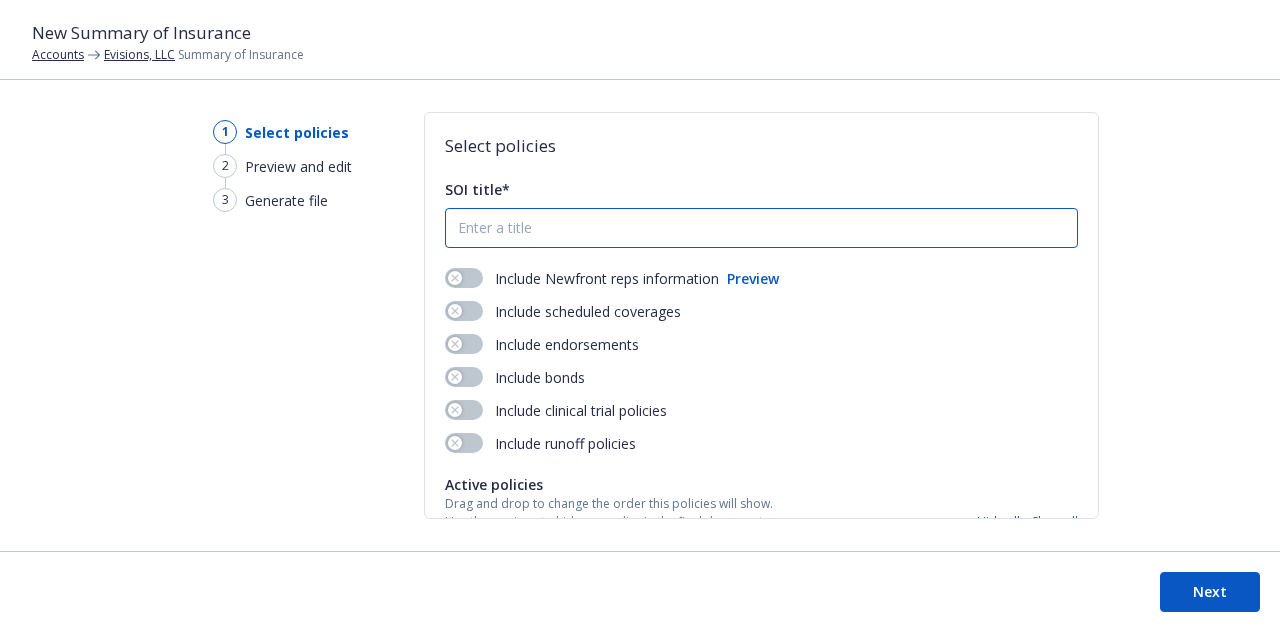 click on "SOI title*" at bounding box center [761, 228] 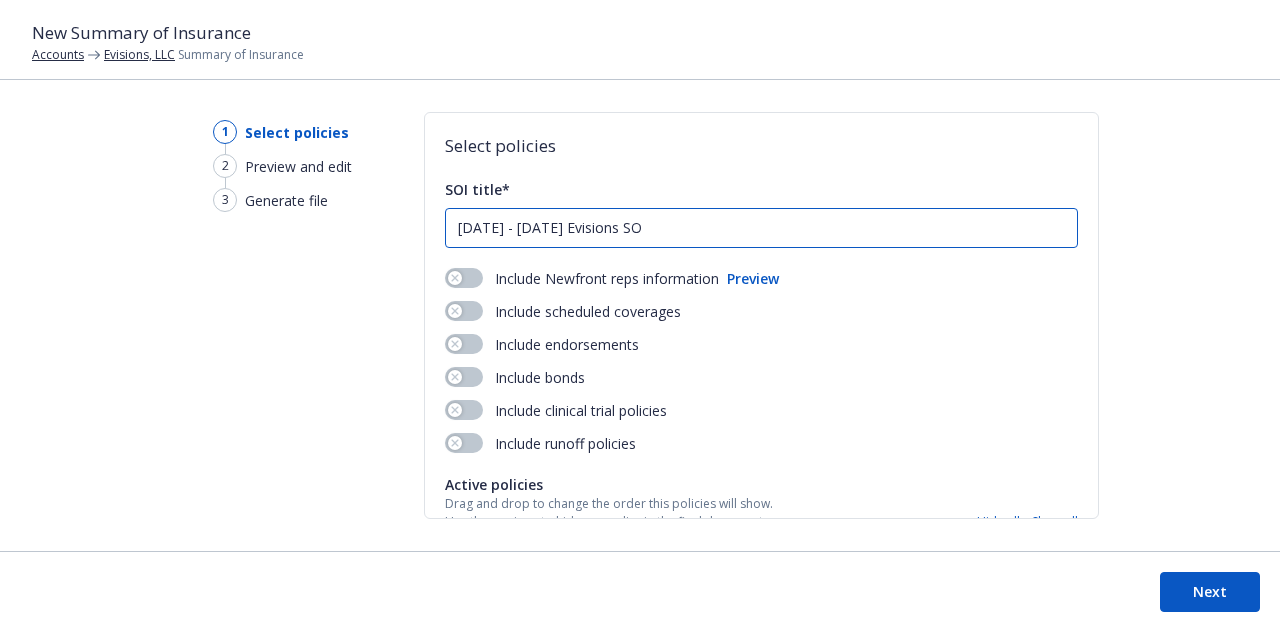 type on "[DATE] - [DATE] Evisions SOI" 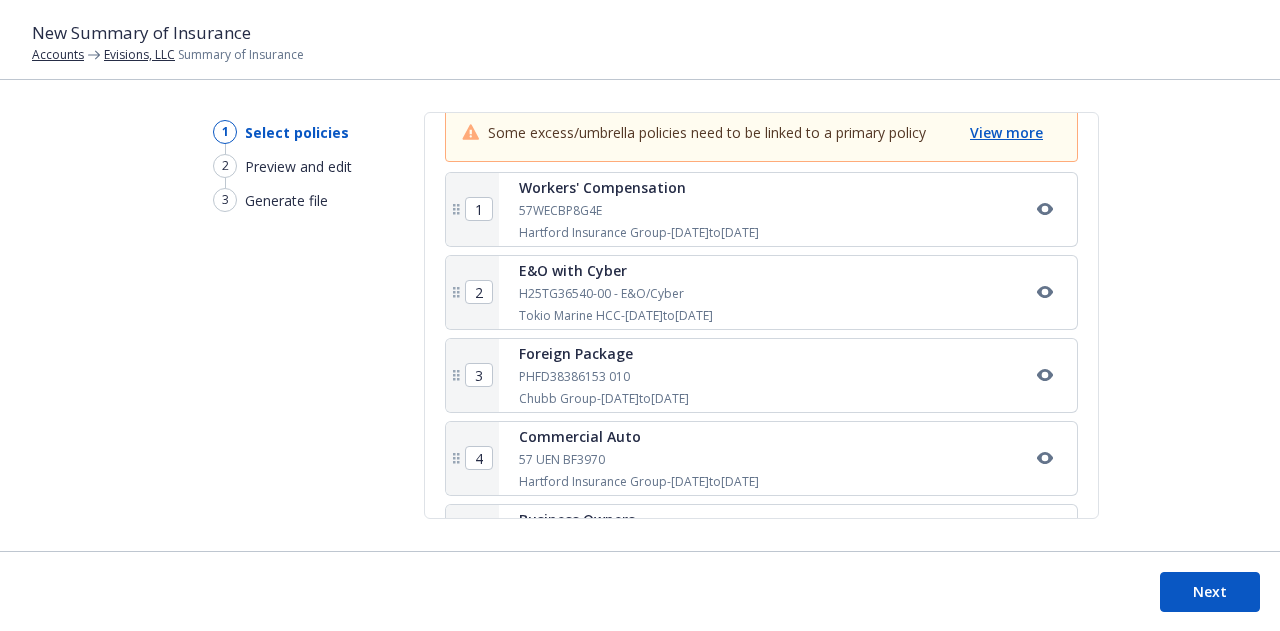 scroll, scrollTop: 513, scrollLeft: 0, axis: vertical 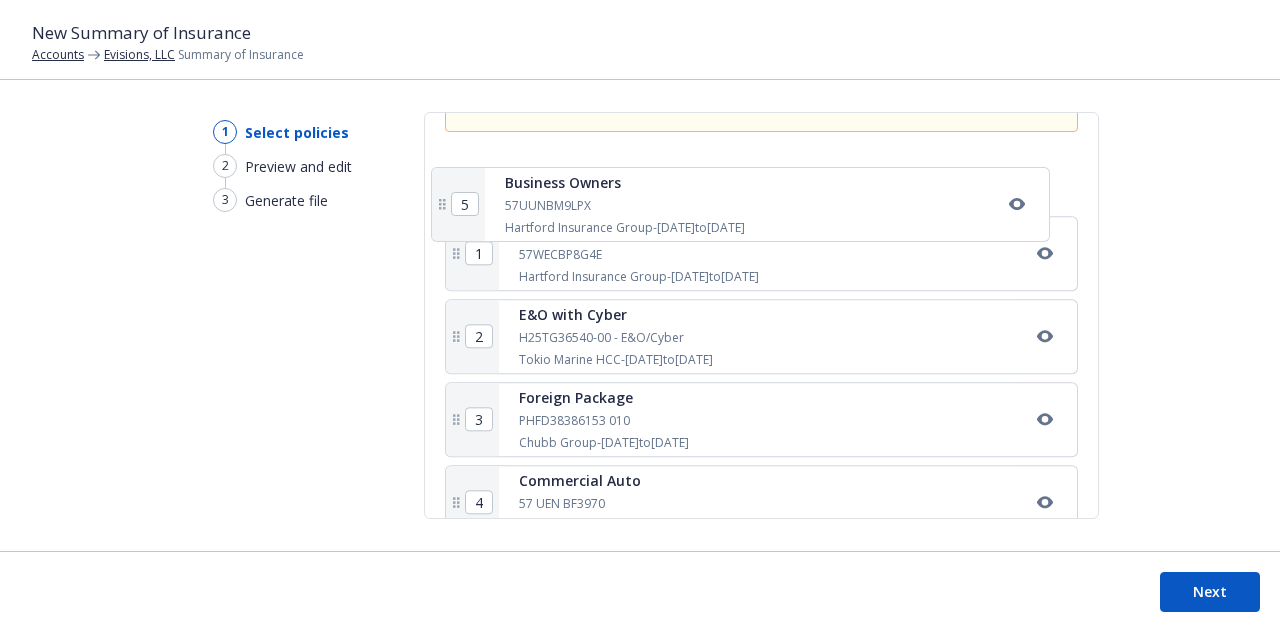 drag, startPoint x: 458, startPoint y: 463, endPoint x: 450, endPoint y: 203, distance: 260.12305 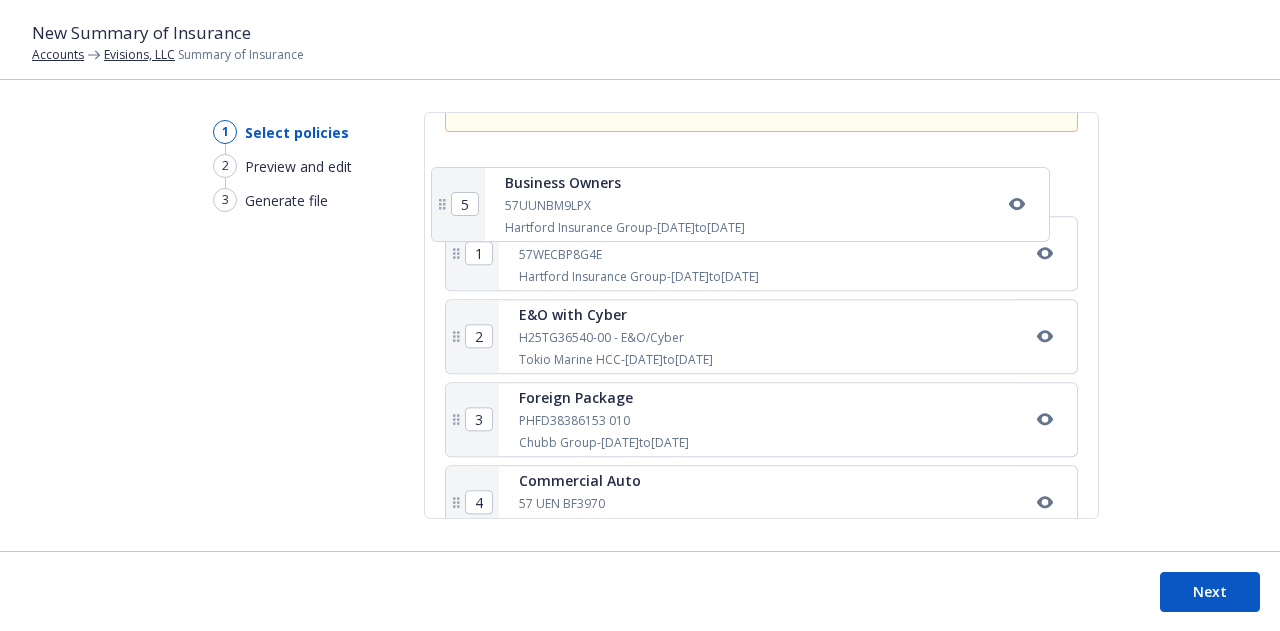 click on "1 Workers' Compensation 57WECBP8G4E Hartford Insurance Group  -  02/01/2025  to  02/01/2026 2 E&O with Cyber H25TG36540-00 - E&O/Cyber Tokio Marine HCC  -  07/01/2025  to  07/01/2026 3 Foreign Package PHFD38386153 010 Chubb Group  -  07/01/2025  to  07/01/2026 4 Commercial Auto 57 UEN BF3970 Hartford Insurance Group  -  07/01/2025  to  07/01/2026 5 Business Owners 57UUNBM9LPX Hartford Insurance Group  -  07/01/2025  to  07/01/2026" at bounding box center [761, 345] 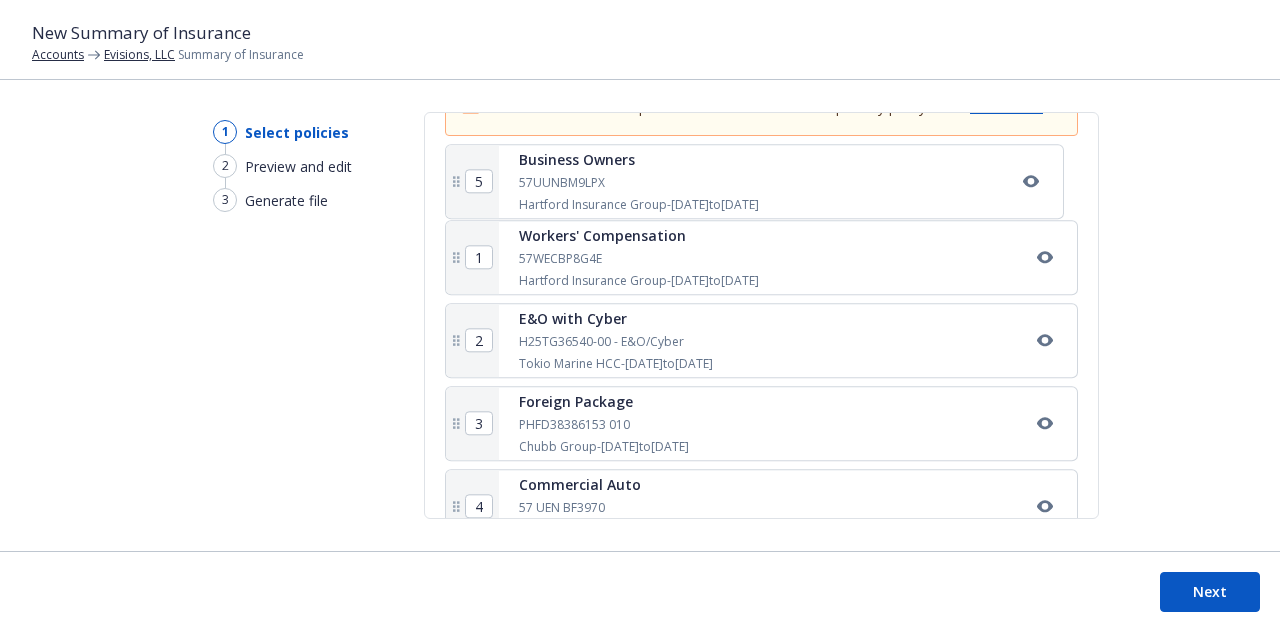 type on "2" 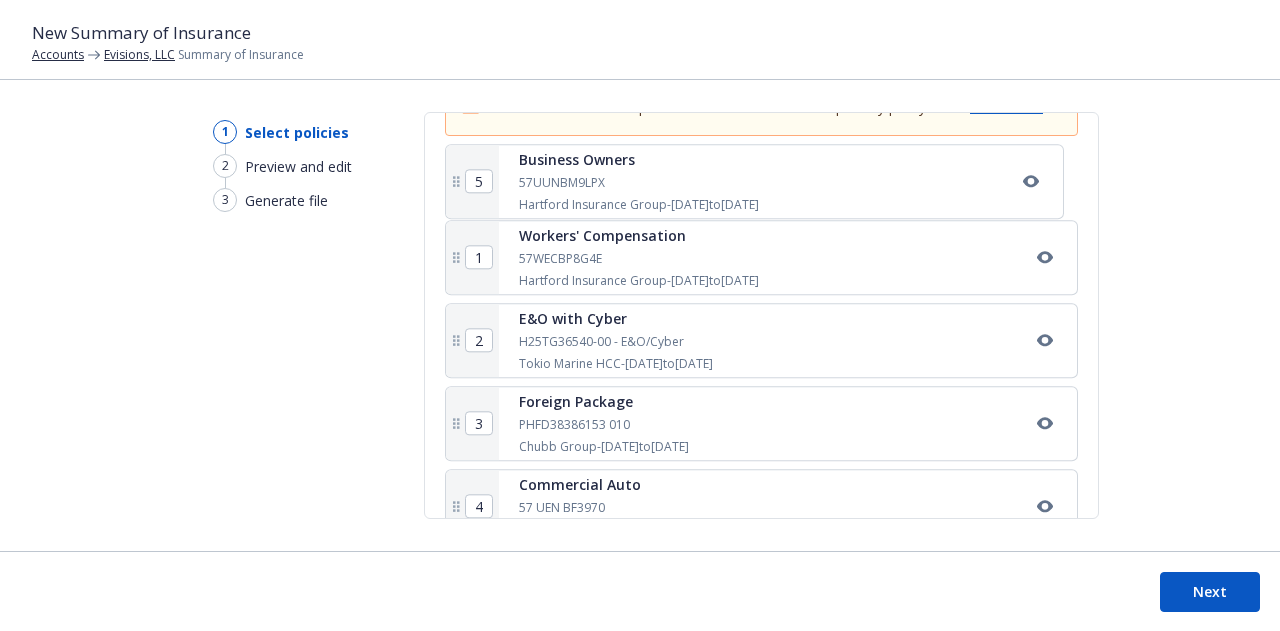 type on "3" 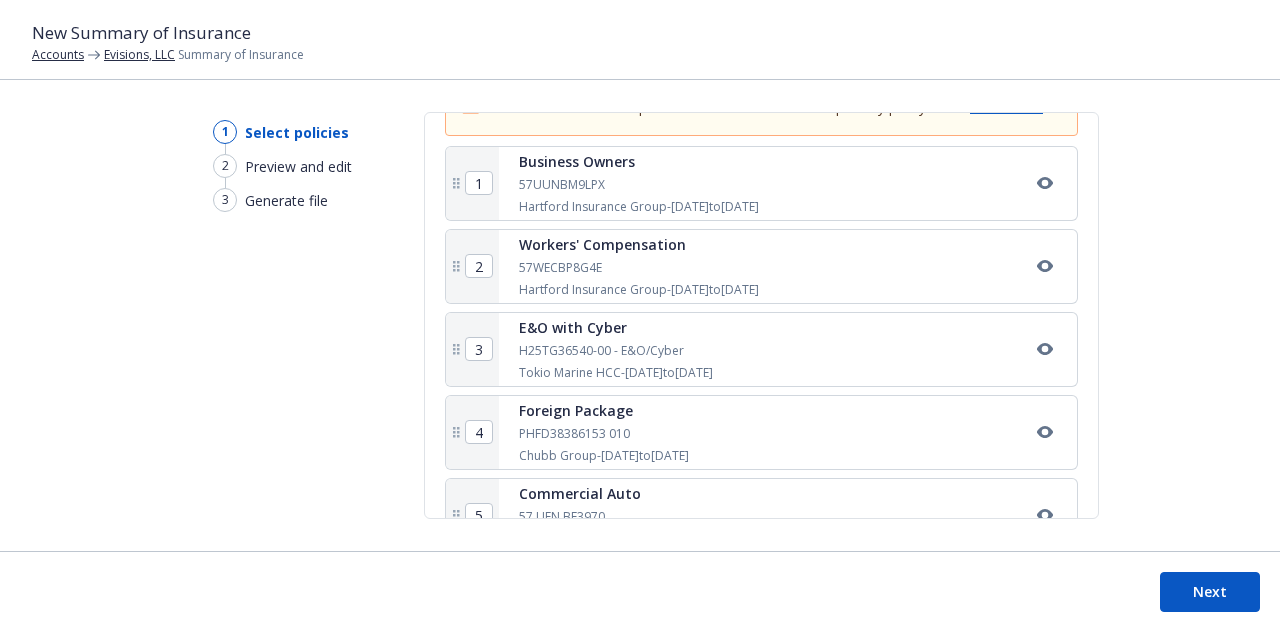 scroll, scrollTop: 472, scrollLeft: 0, axis: vertical 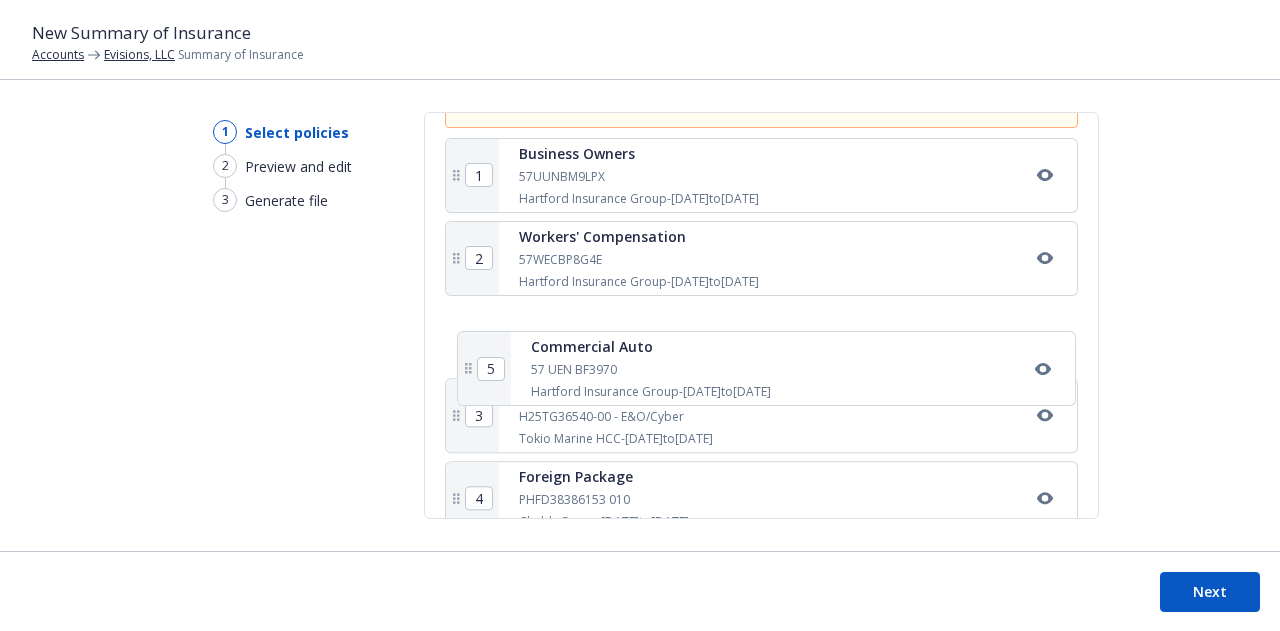 drag, startPoint x: 461, startPoint y: 503, endPoint x: 461, endPoint y: 332, distance: 171 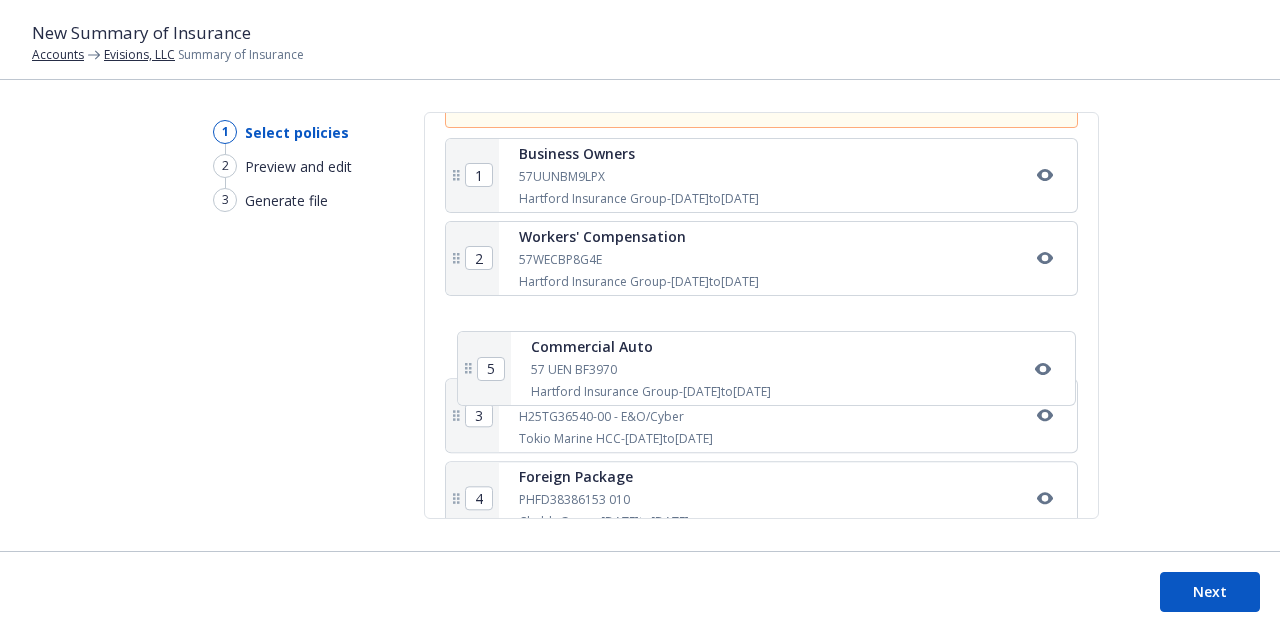 click on "1 Business Owners 57UUNBM9LPX Hartford Insurance Group  -  07/01/2025  to  07/01/2026 2 Workers' Compensation 57WECBP8G4E Hartford Insurance Group  -  02/01/2025  to  02/01/2026 3 E&O with Cyber H25TG36540-00 - E&O/Cyber Tokio Marine HCC  -  07/01/2025  to  07/01/2026 4 Foreign Package PHFD38386153 010 Chubb Group  -  07/01/2025  to  07/01/2026 5 Commercial Auto 57 UEN BF3970 Hartford Insurance Group  -  07/01/2025  to  07/01/2026" at bounding box center (761, 341) 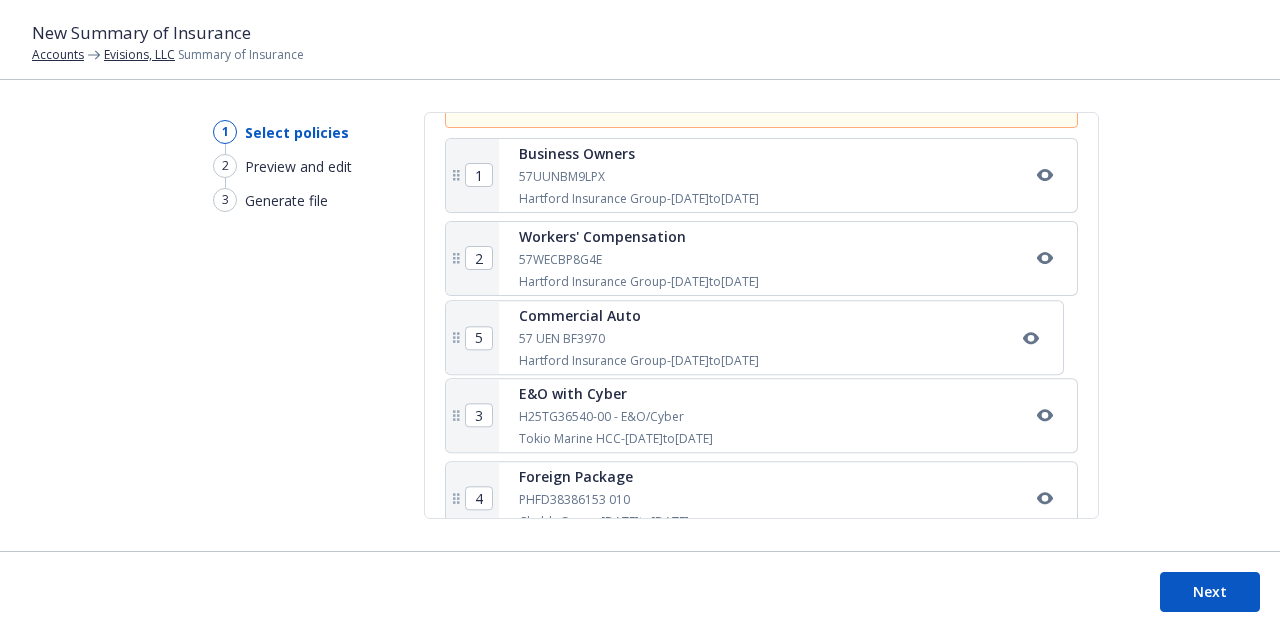 type on "4" 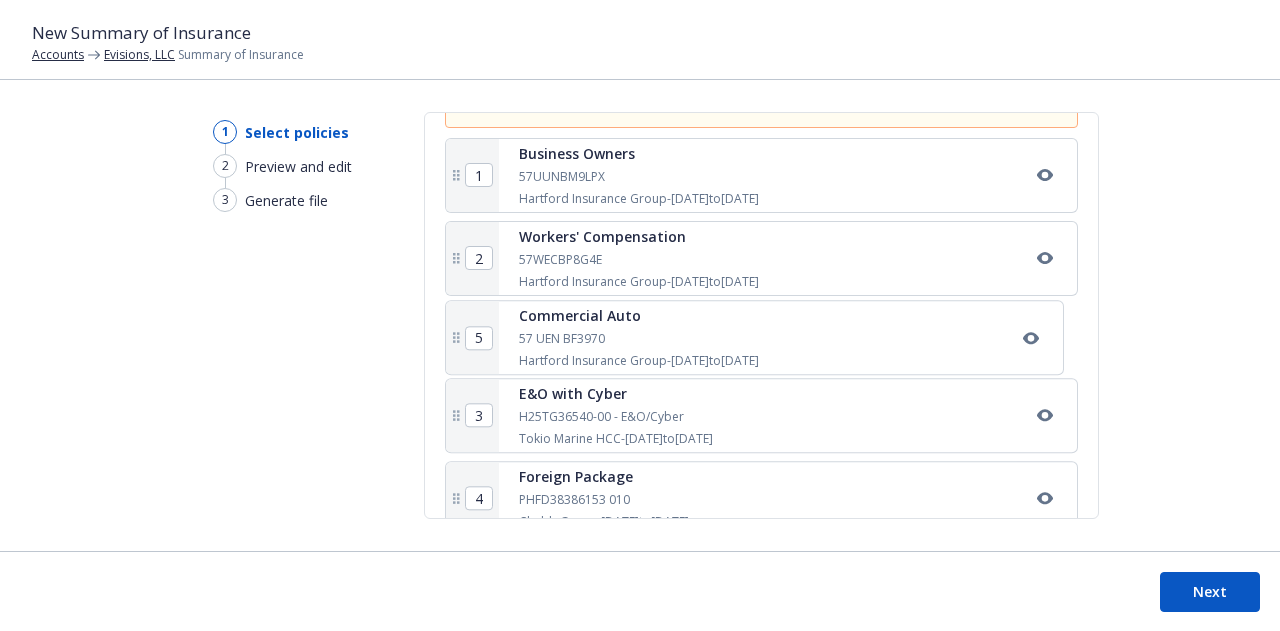 type on "5" 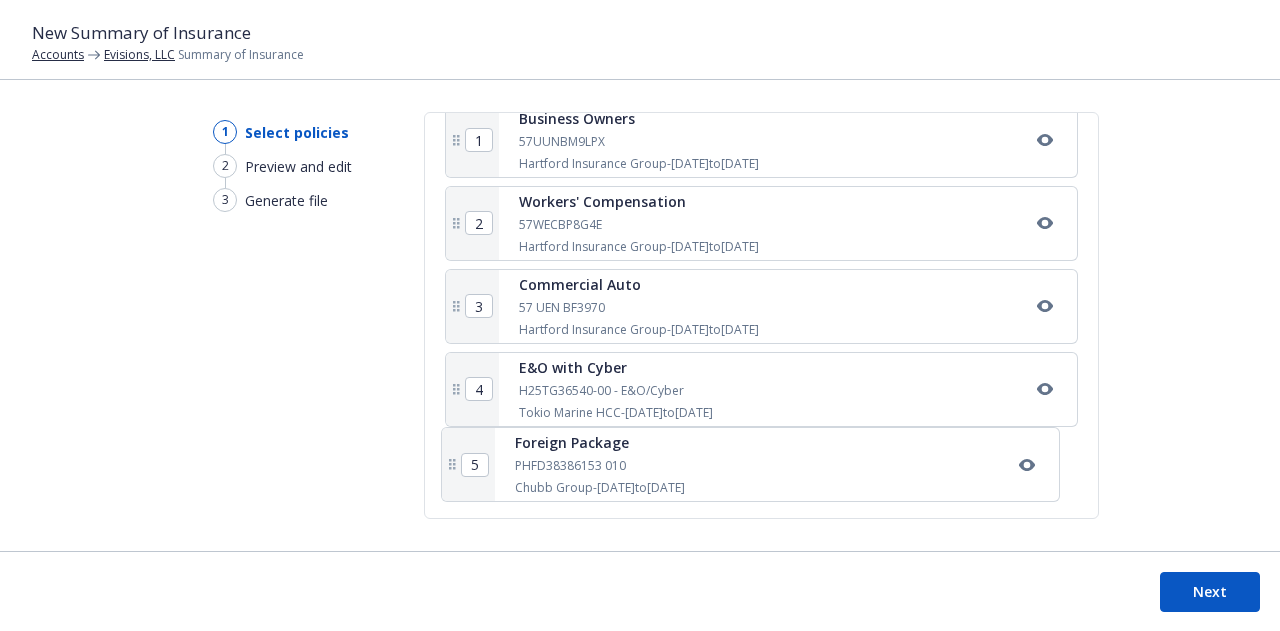 scroll, scrollTop: 513, scrollLeft: 0, axis: vertical 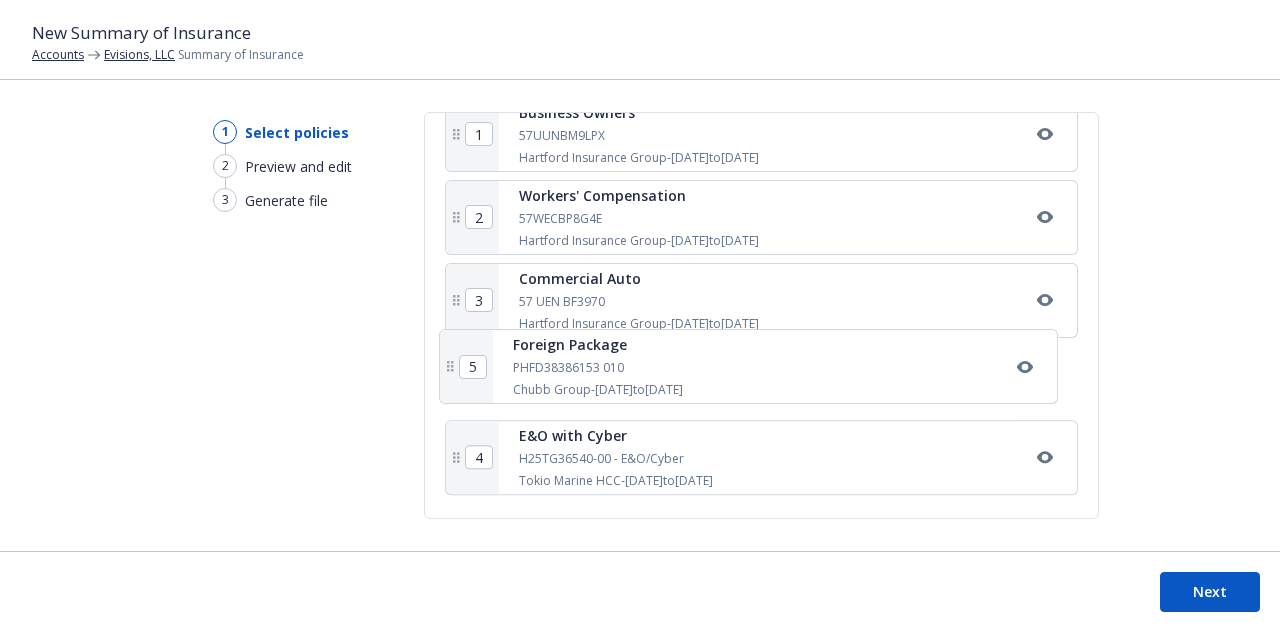 drag, startPoint x: 460, startPoint y: 482, endPoint x: 456, endPoint y: 330, distance: 152.05263 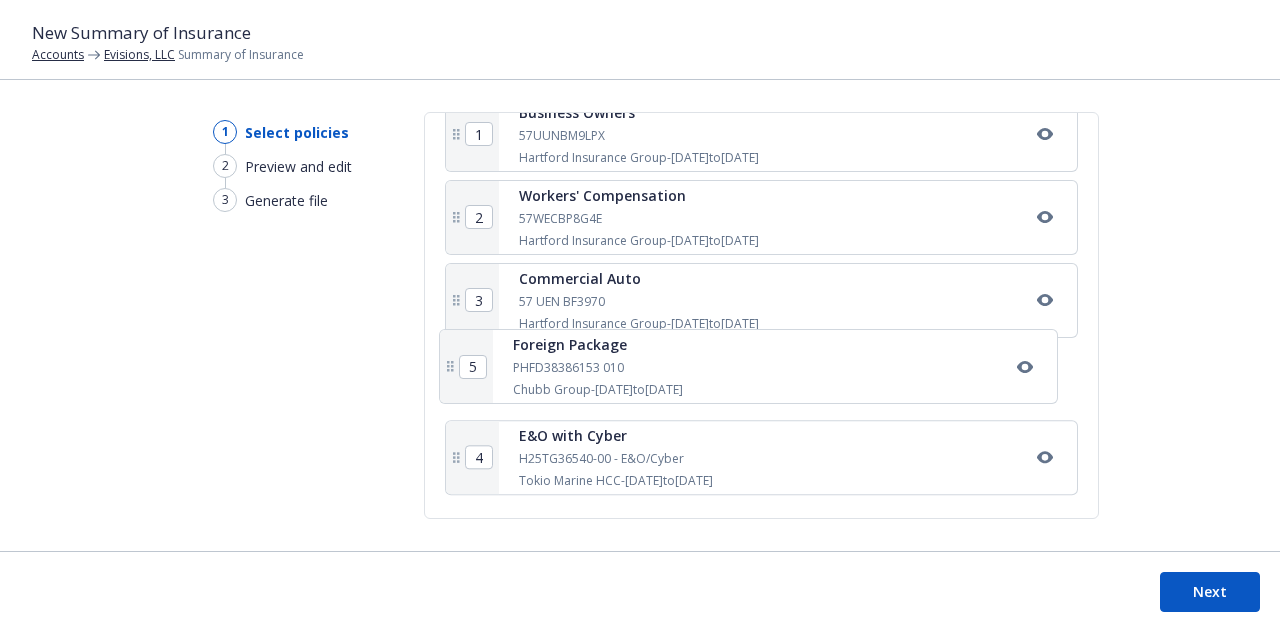 click on "1 Business Owners 57UUNBM9LPX Hartford Insurance Group  -  07/01/2025  to  07/01/2026 2 Workers' Compensation 57WECBP8G4E Hartford Insurance Group  -  02/01/2025  to  02/01/2026 3 Commercial Auto 57 UEN BF3970 Hartford Insurance Group  -  07/01/2025  to  07/01/2026 4 E&O with Cyber H25TG36540-00 - E&O/Cyber Tokio Marine HCC  -  07/01/2025  to  07/01/2026 5 Foreign Package PHFD38386153 010 Chubb Group  -  07/01/2025  to  07/01/2026" at bounding box center [761, 300] 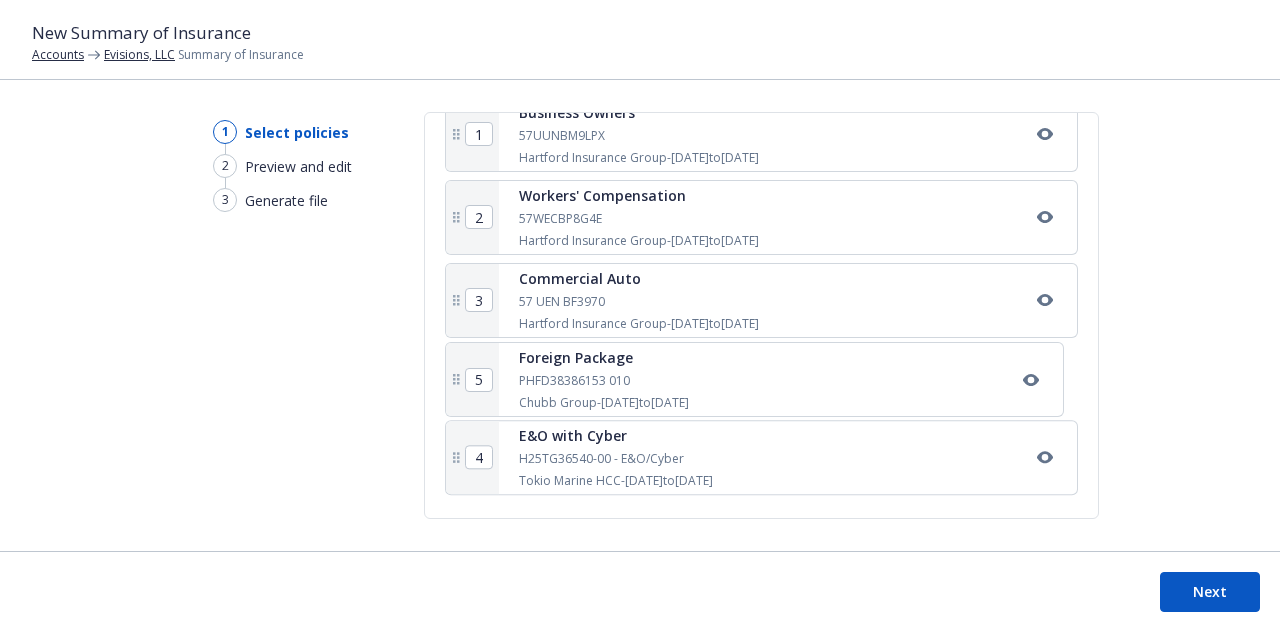 type on "5" 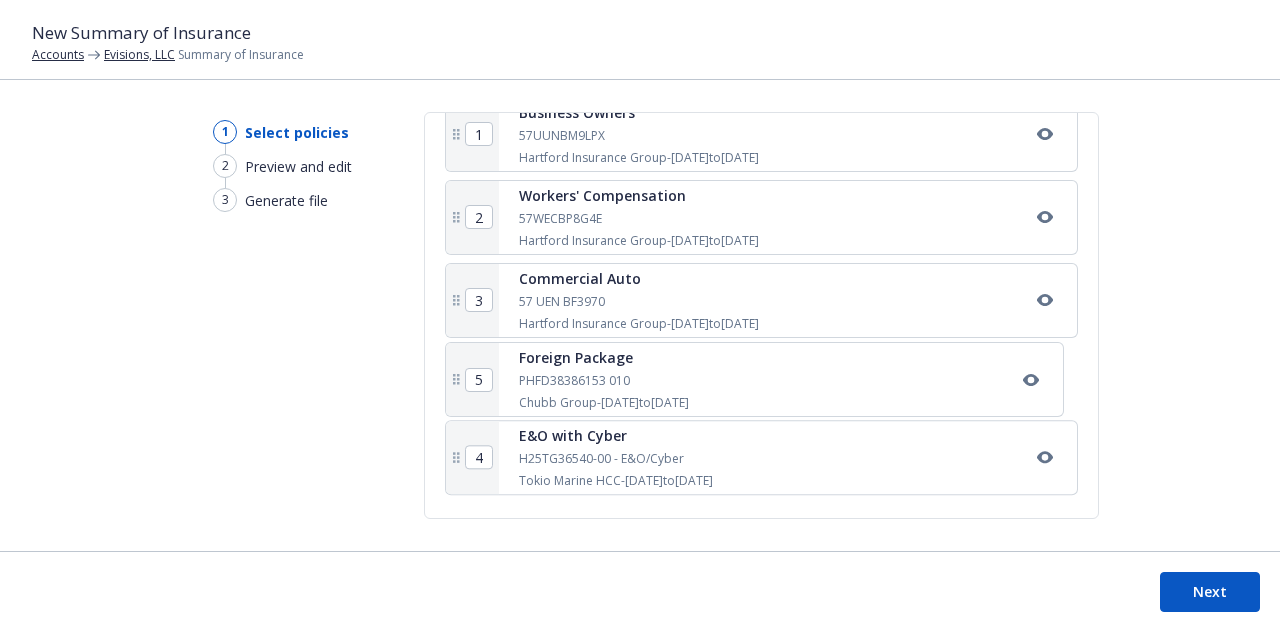type on "4" 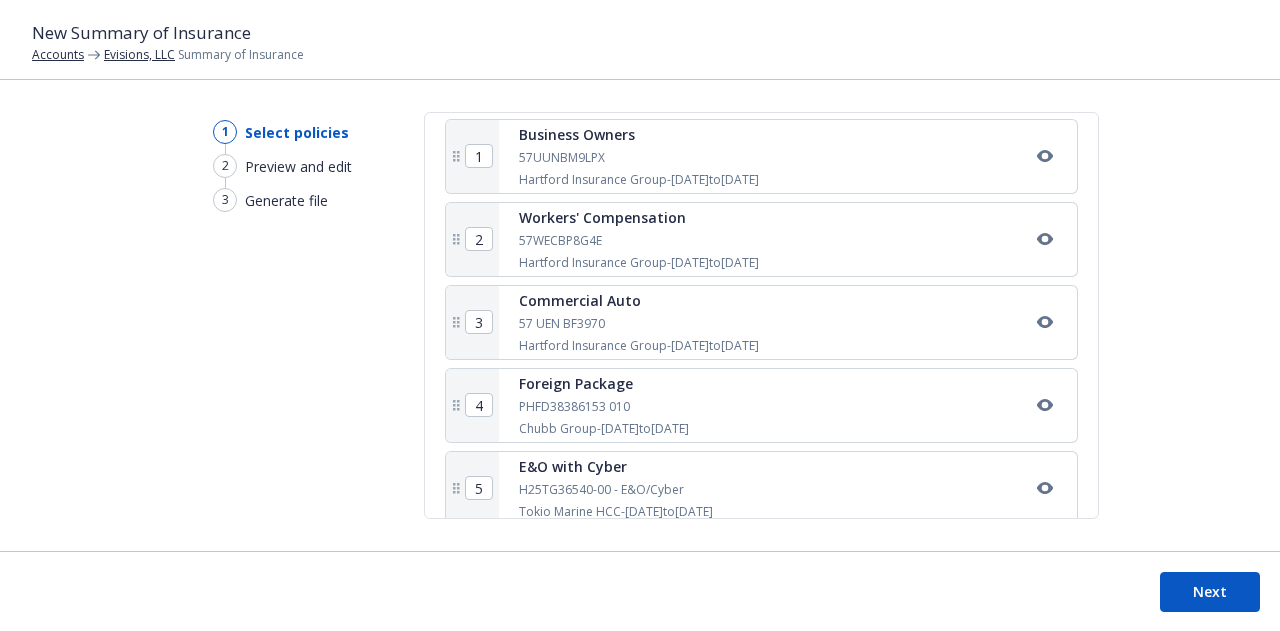 scroll, scrollTop: 513, scrollLeft: 0, axis: vertical 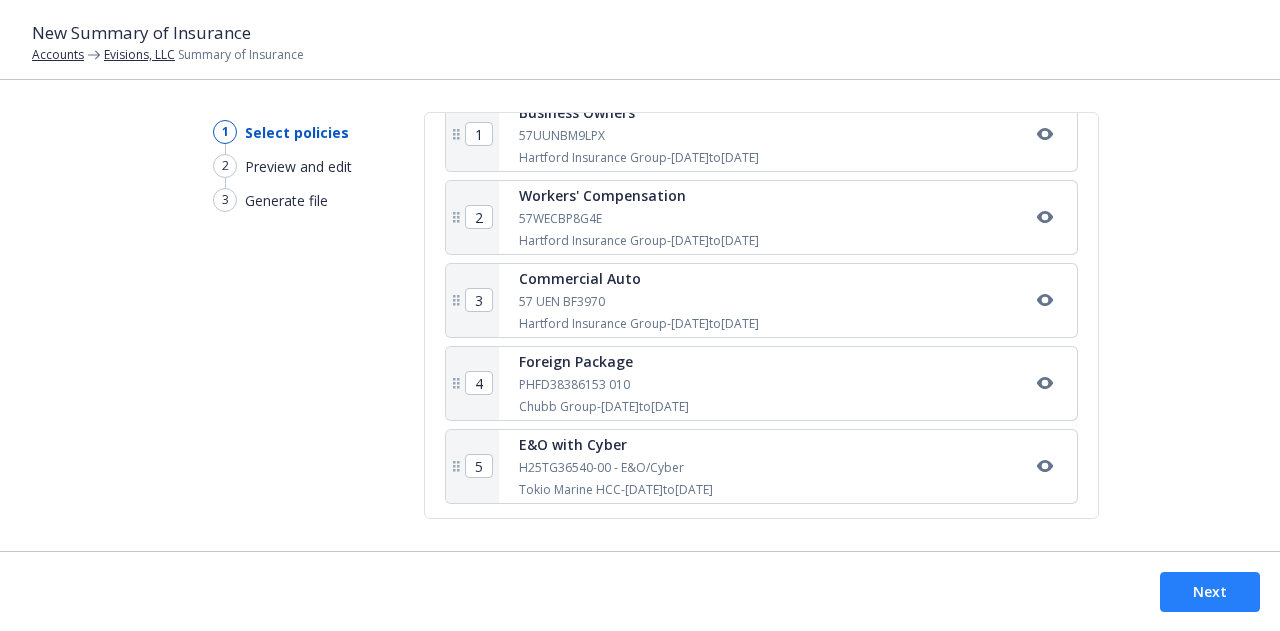type on "2025 - 2026 Evisions SOI" 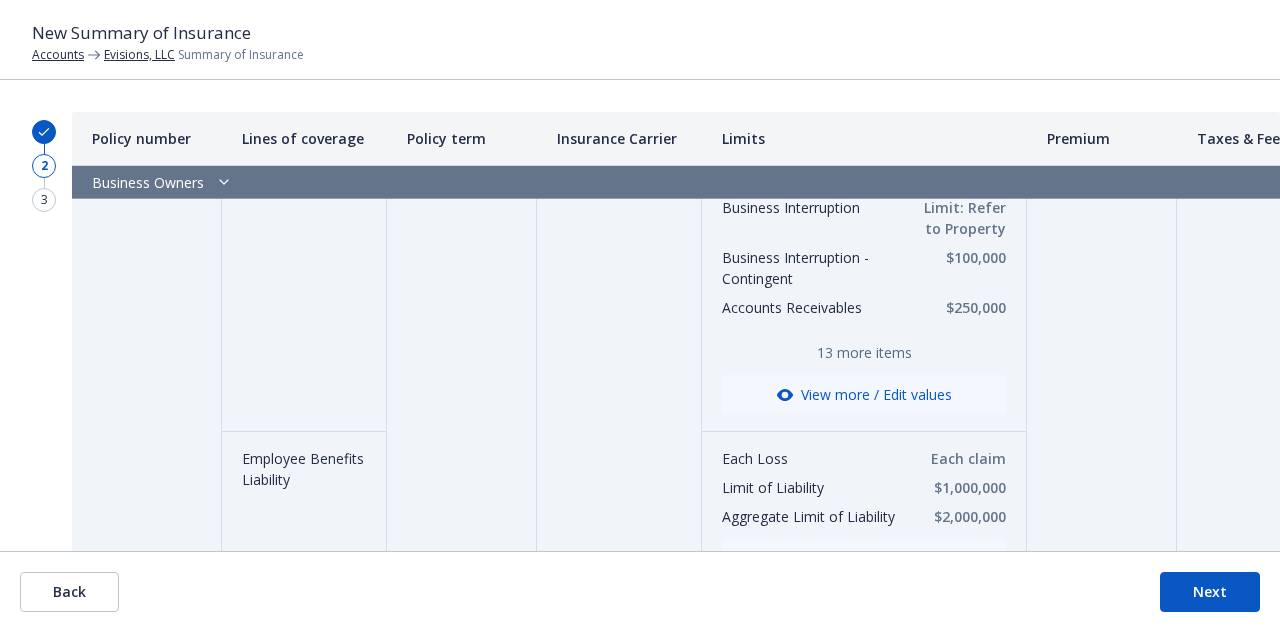 scroll, scrollTop: 167, scrollLeft: 0, axis: vertical 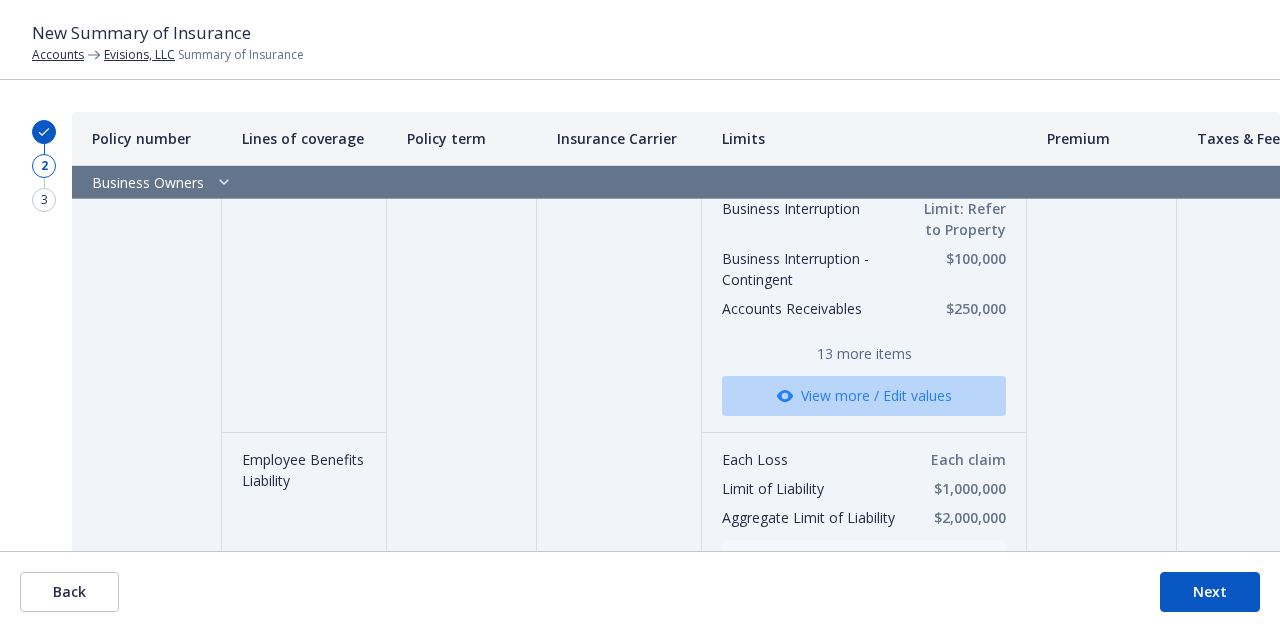 click on "View more / Edit values" at bounding box center (864, 396) 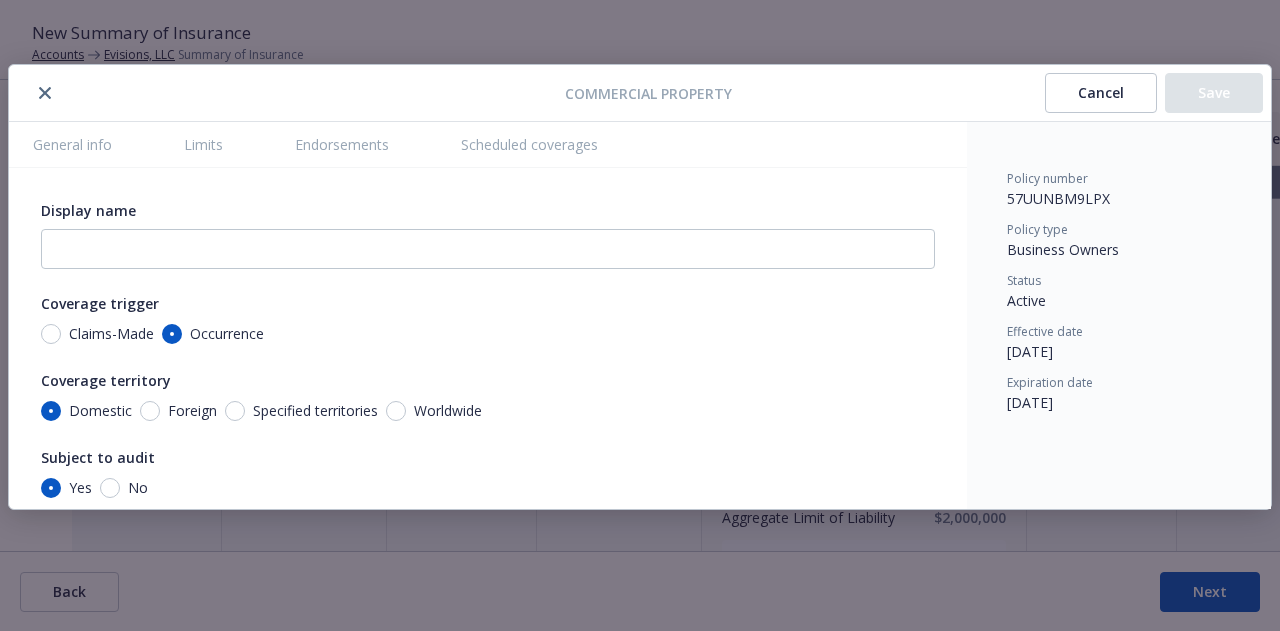 scroll, scrollTop: 64, scrollLeft: 0, axis: vertical 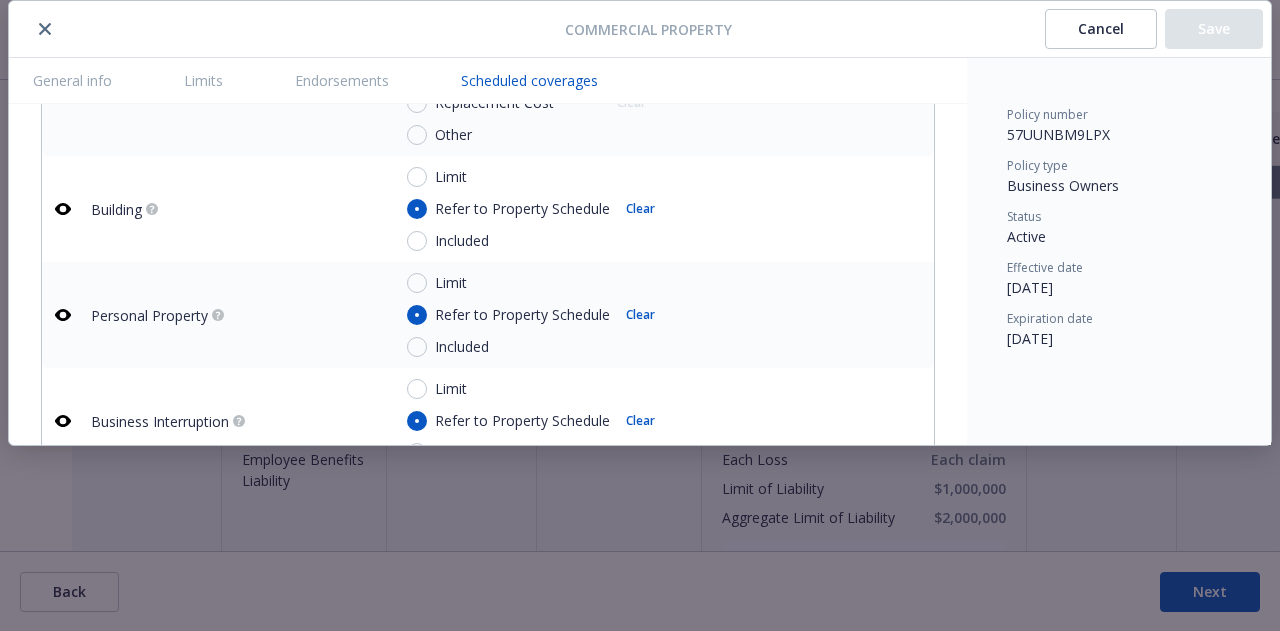 click on "Scheduled coverages" at bounding box center (529, 80) 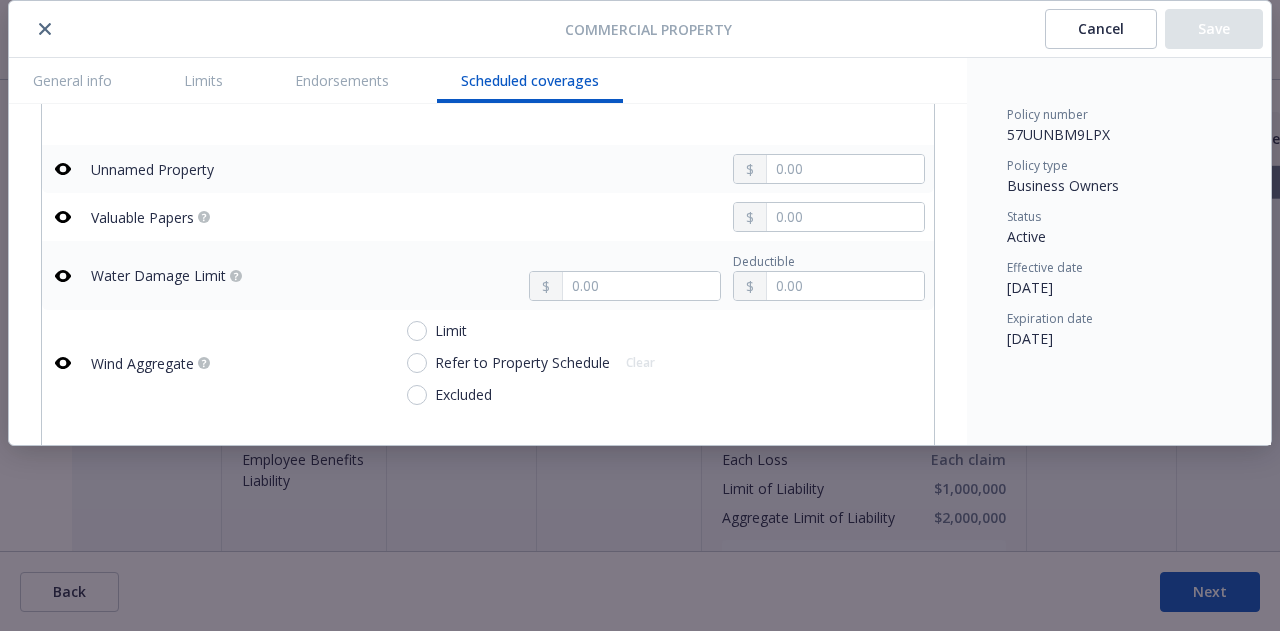 scroll, scrollTop: 7051, scrollLeft: 0, axis: vertical 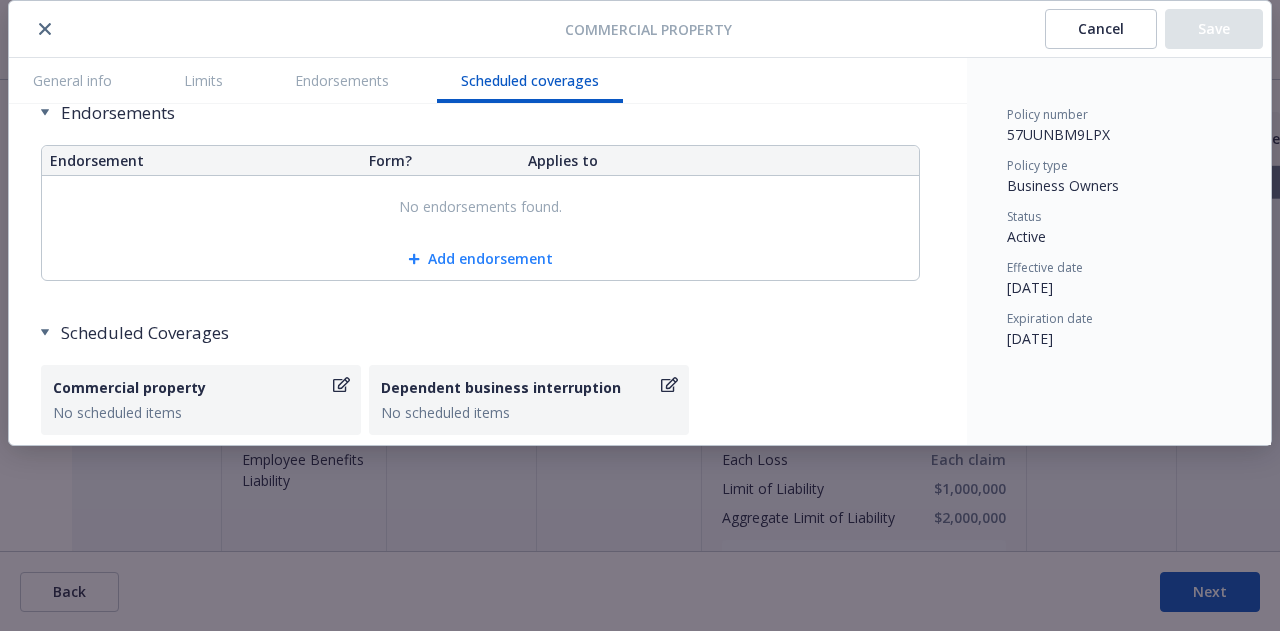 type on "x" 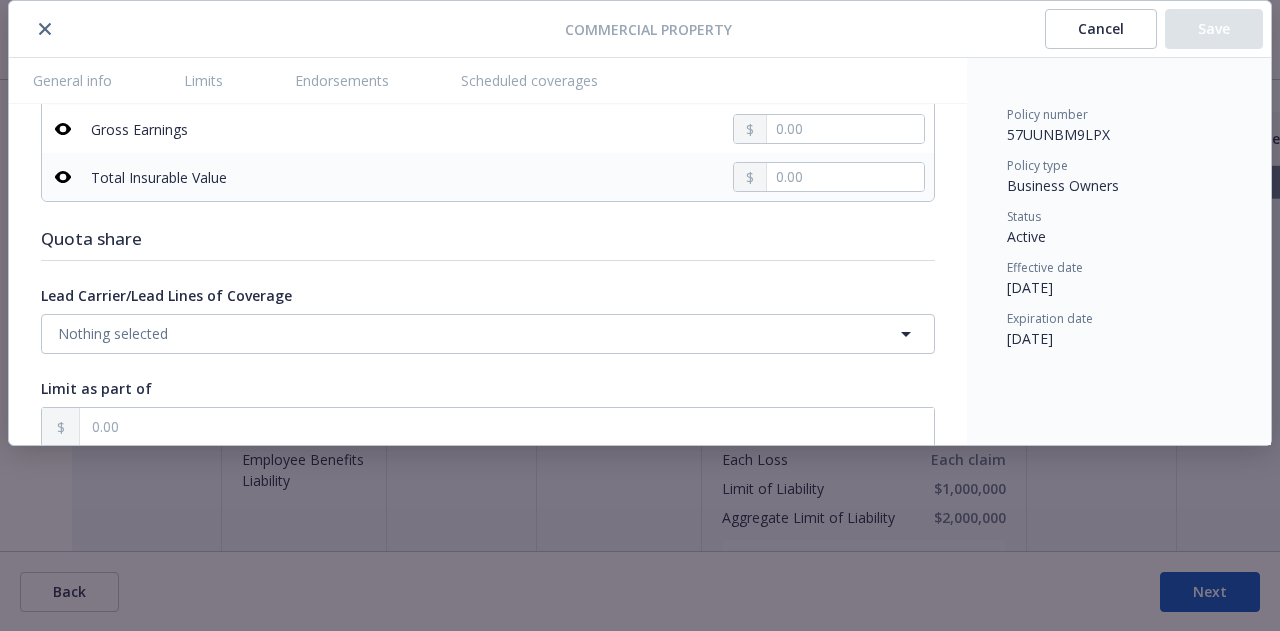 scroll, scrollTop: 6362, scrollLeft: 0, axis: vertical 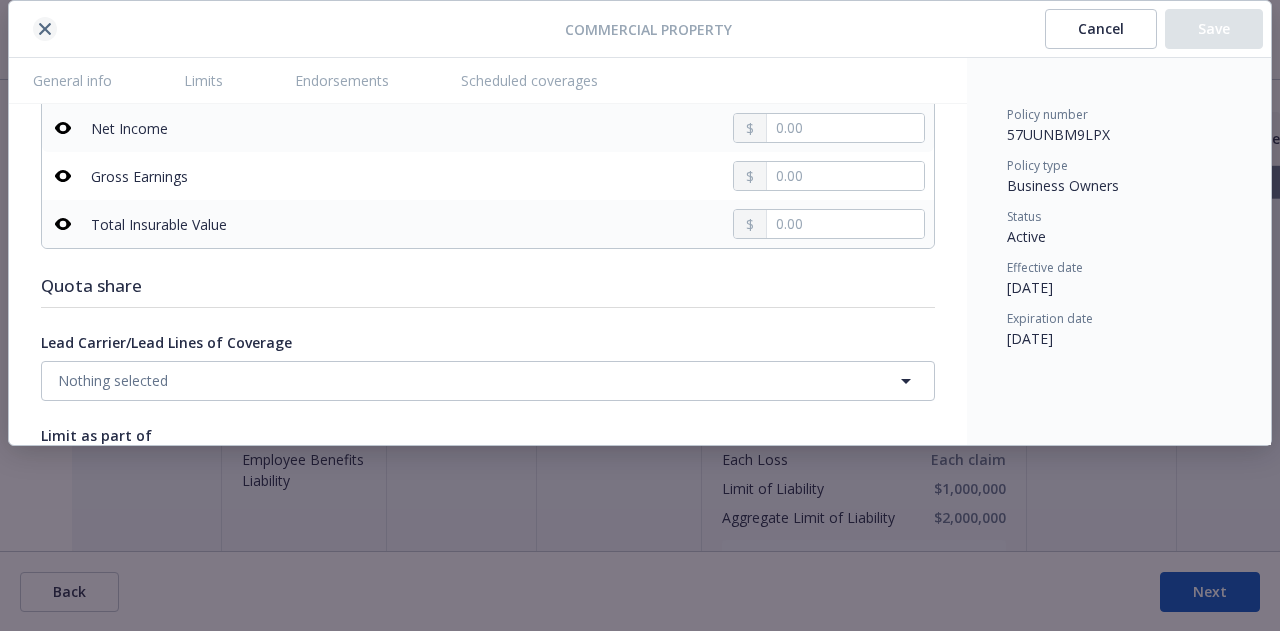 click 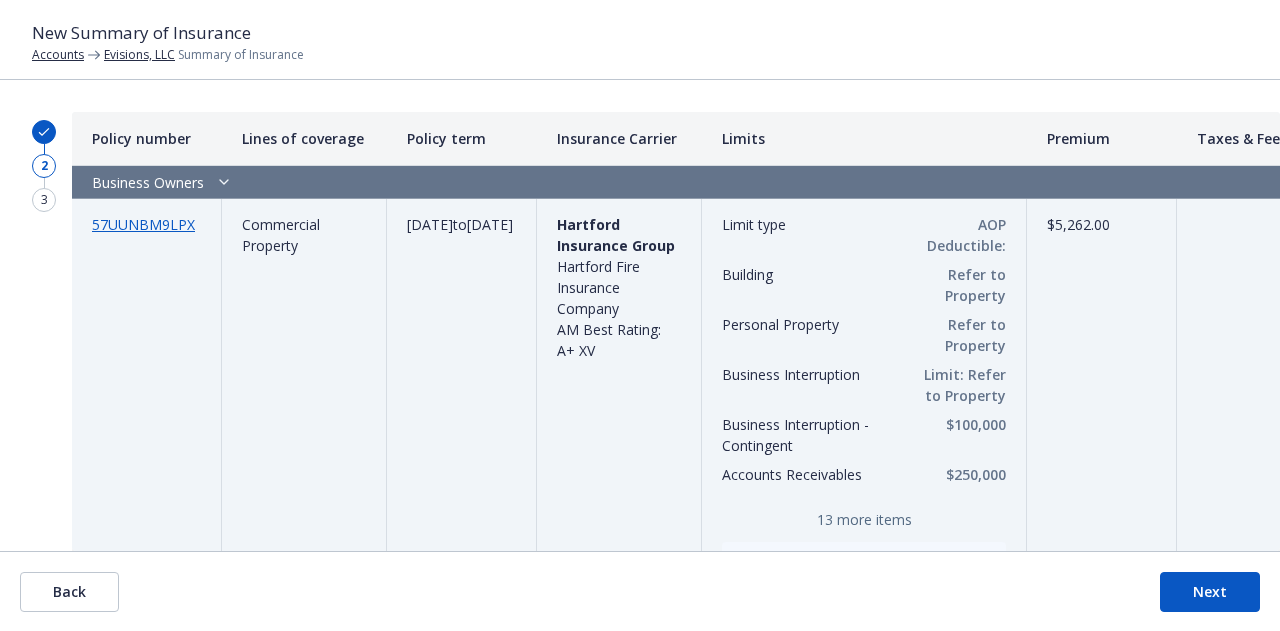 scroll, scrollTop: 0, scrollLeft: 0, axis: both 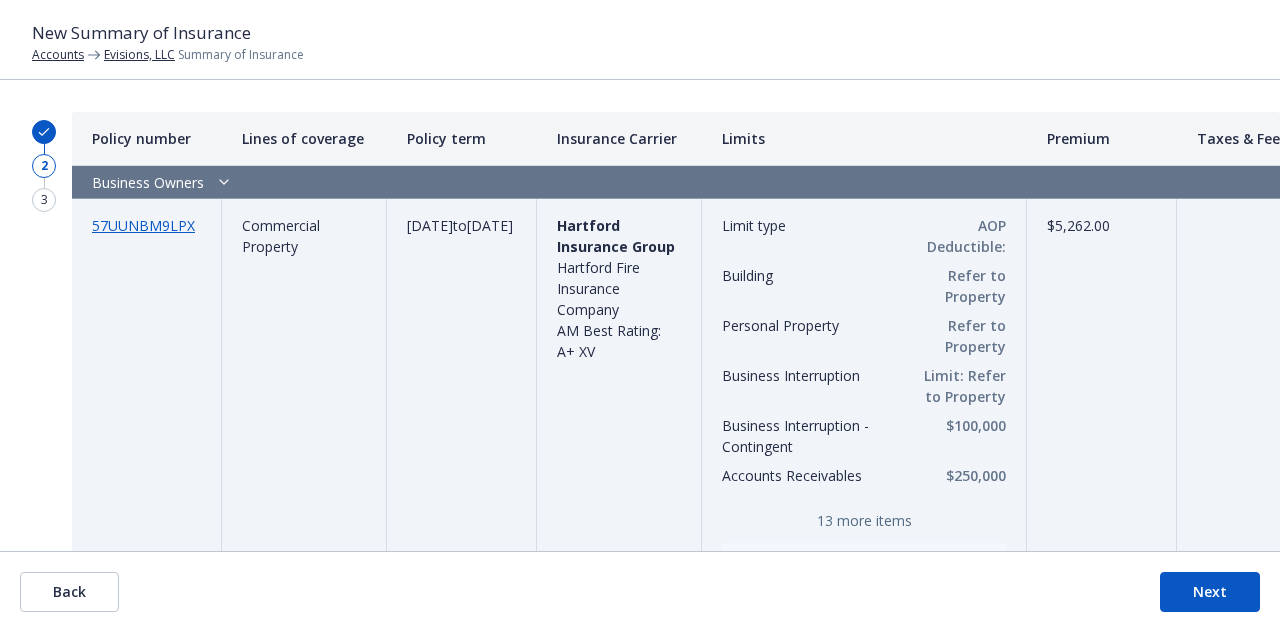 click on "Refer to Property Schedule" at bounding box center [956, 286] 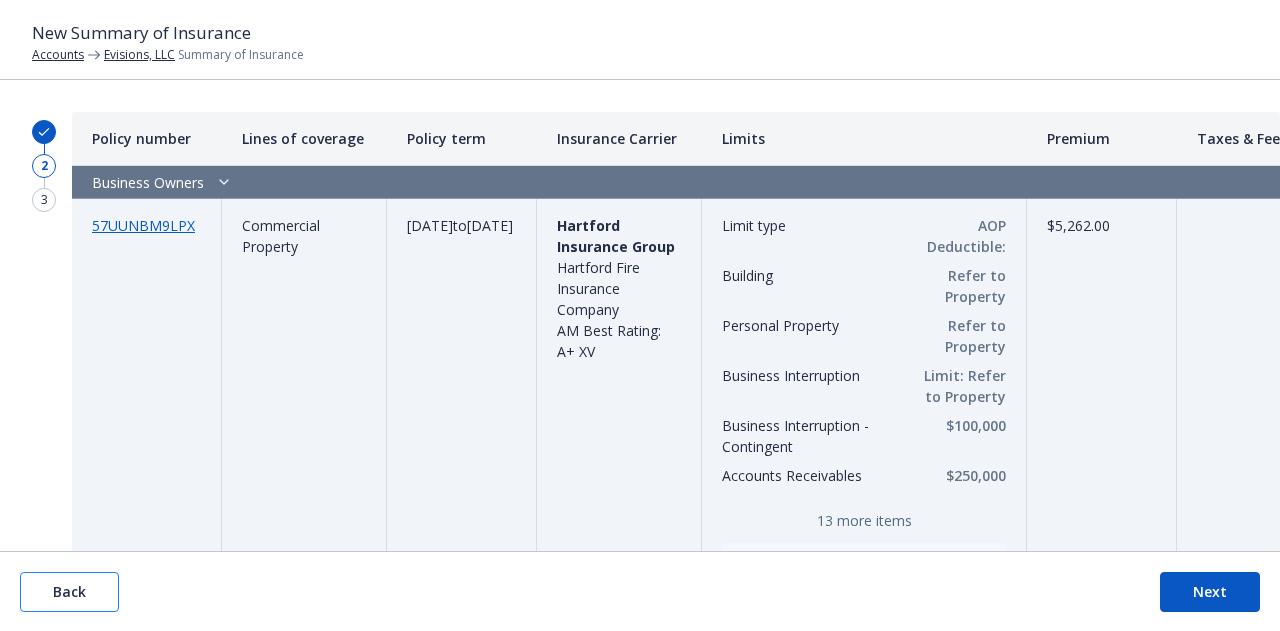 click on "Back" at bounding box center [69, 592] 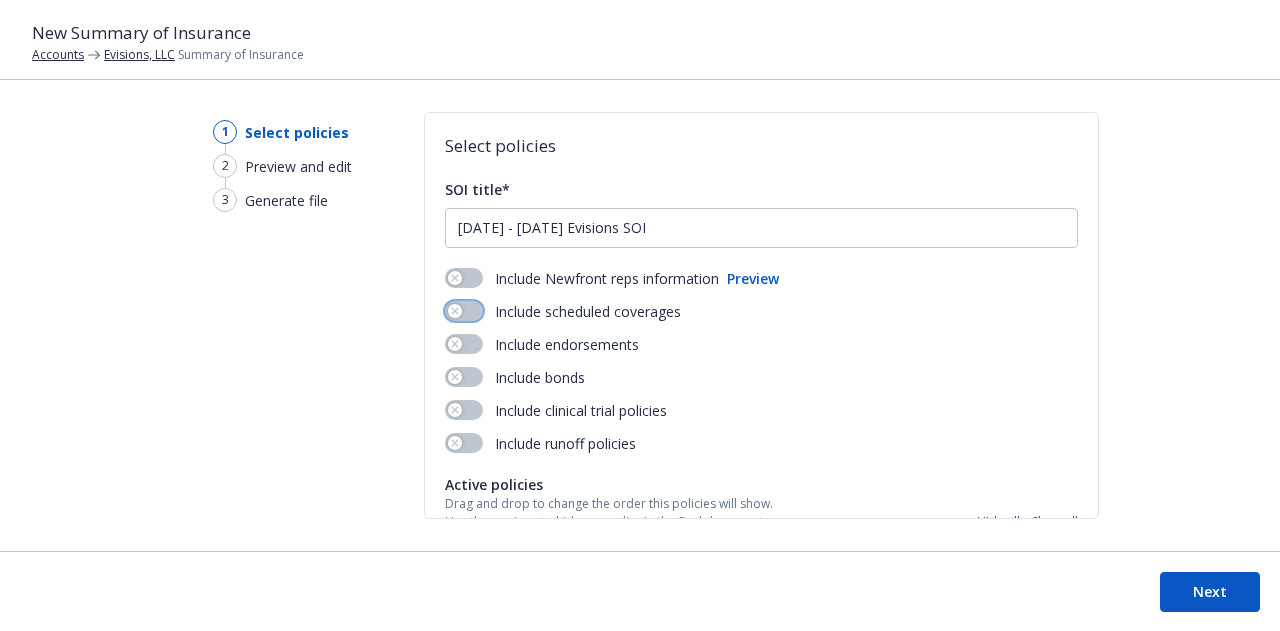 click at bounding box center (464, 311) 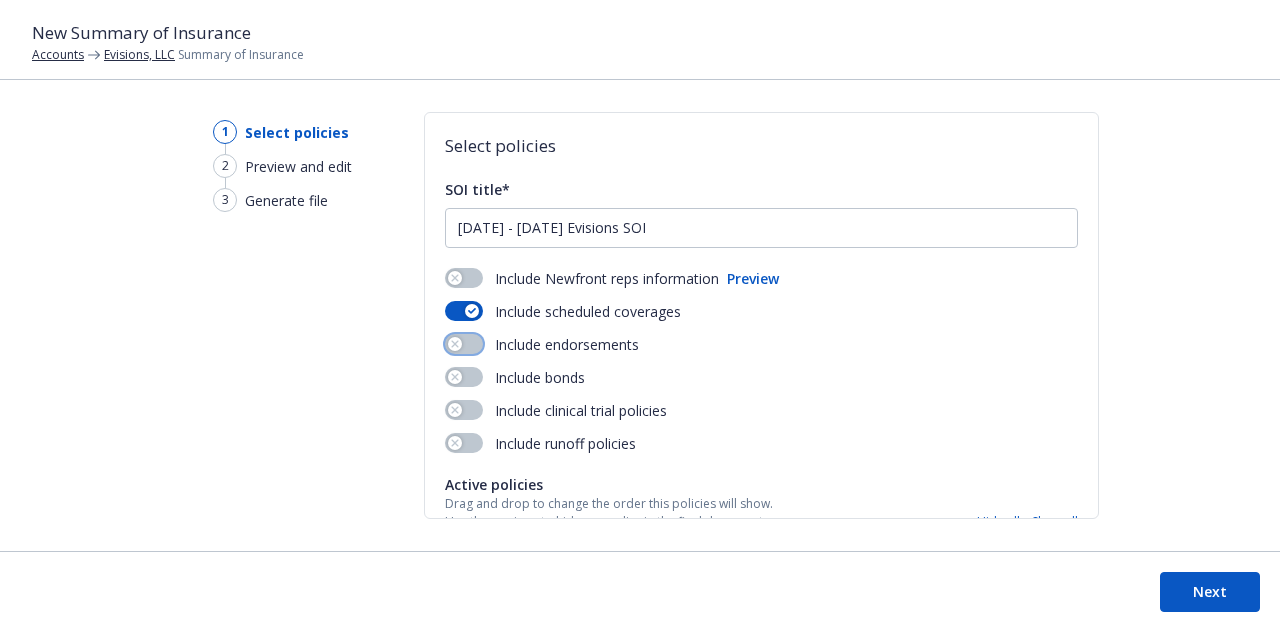 click at bounding box center (464, 344) 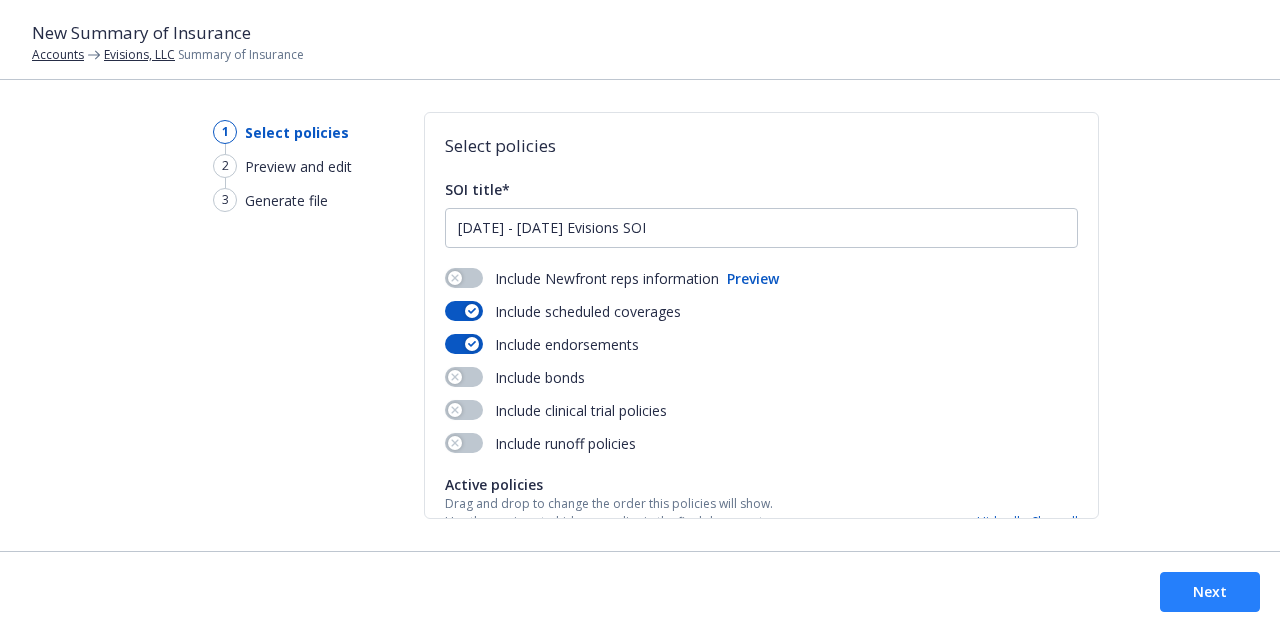click on "Next" at bounding box center [1210, 592] 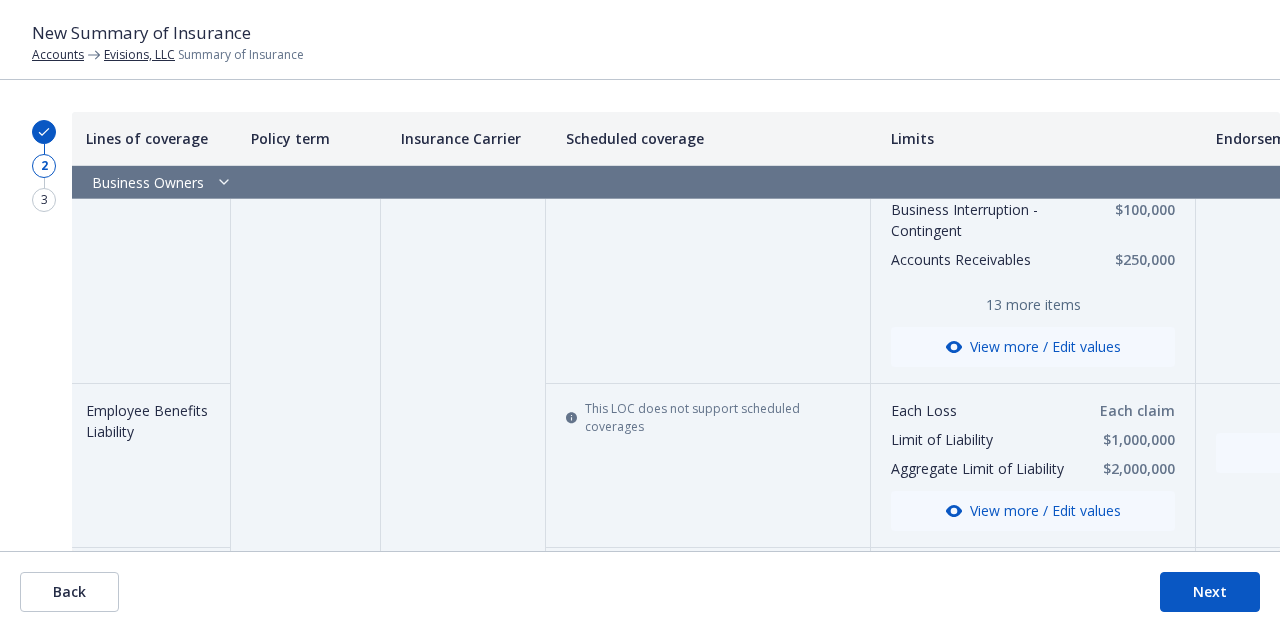 scroll, scrollTop: 262, scrollLeft: 156, axis: both 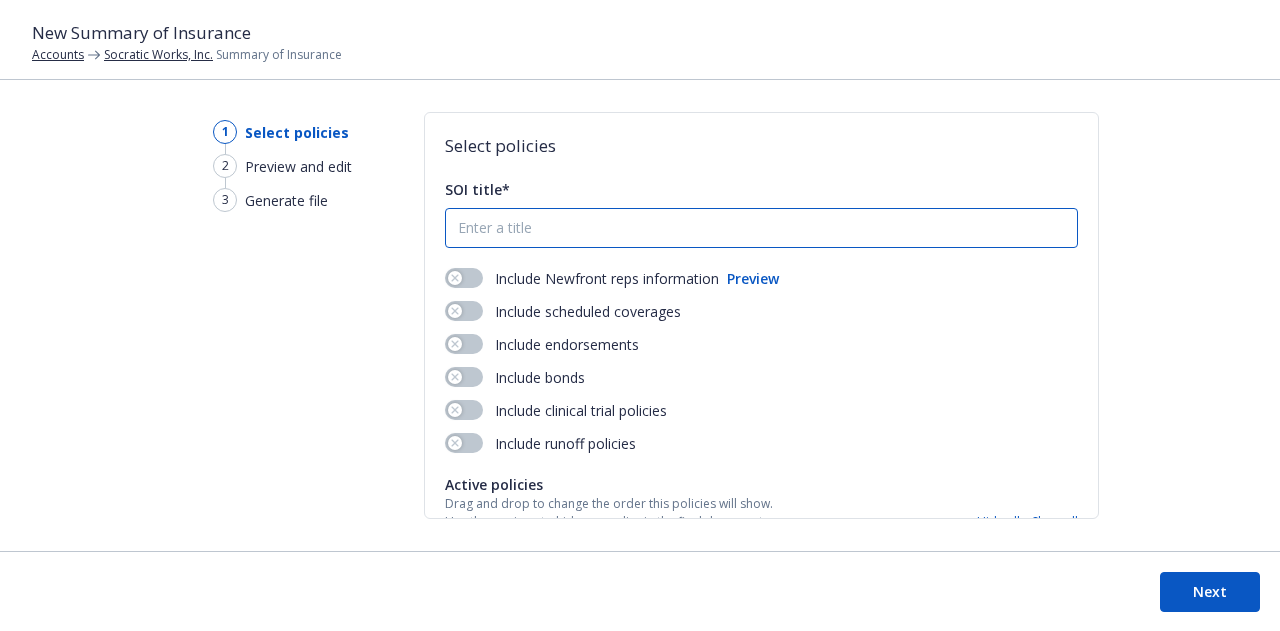 click on "SOI title*" at bounding box center [761, 228] 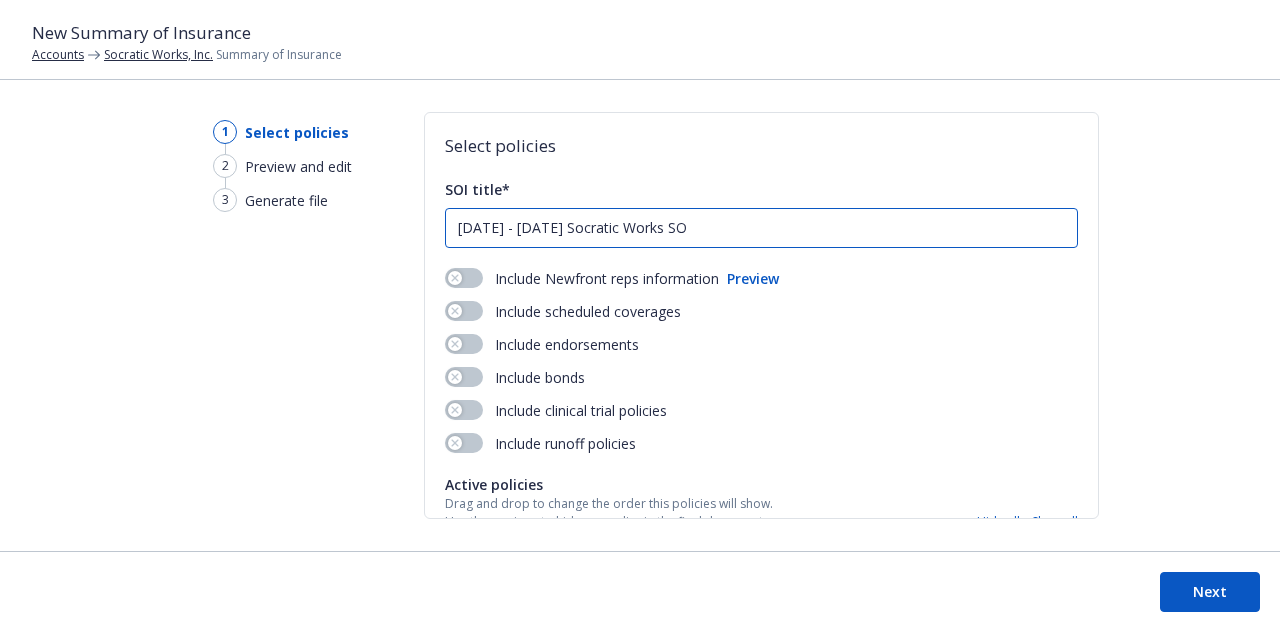 type on "[DATE] - [DATE] Socratic Works SOI" 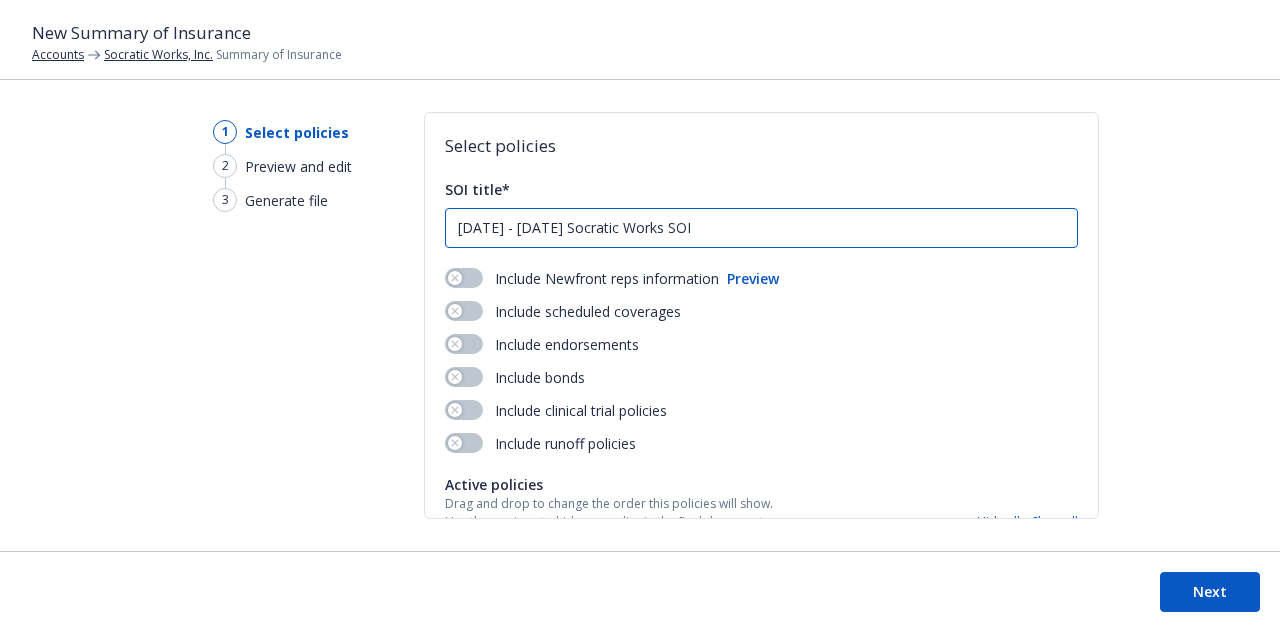 scroll, scrollTop: 198, scrollLeft: 0, axis: vertical 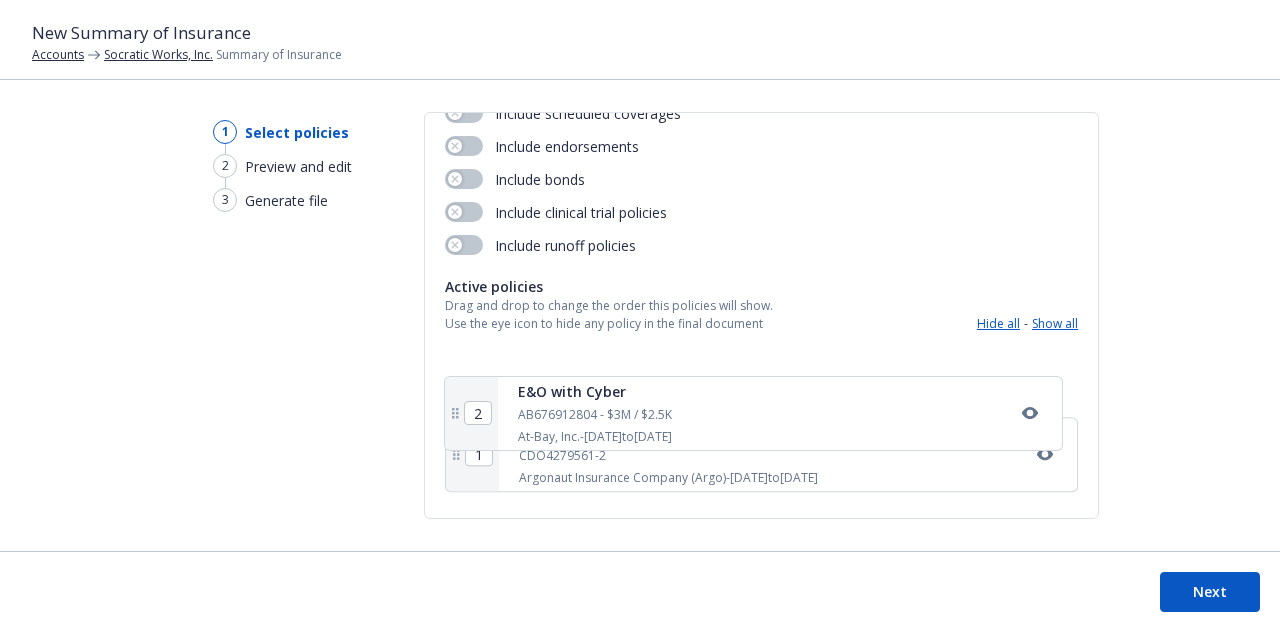 drag, startPoint x: 463, startPoint y: 465, endPoint x: 461, endPoint y: 399, distance: 66.0303 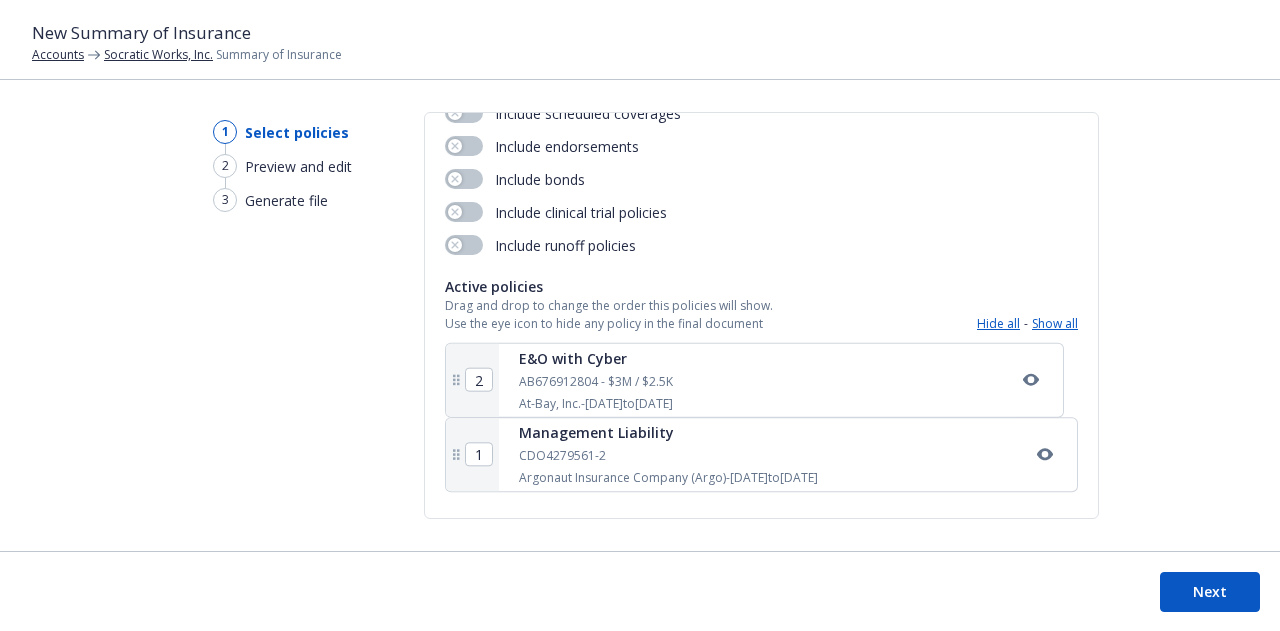 type on "2" 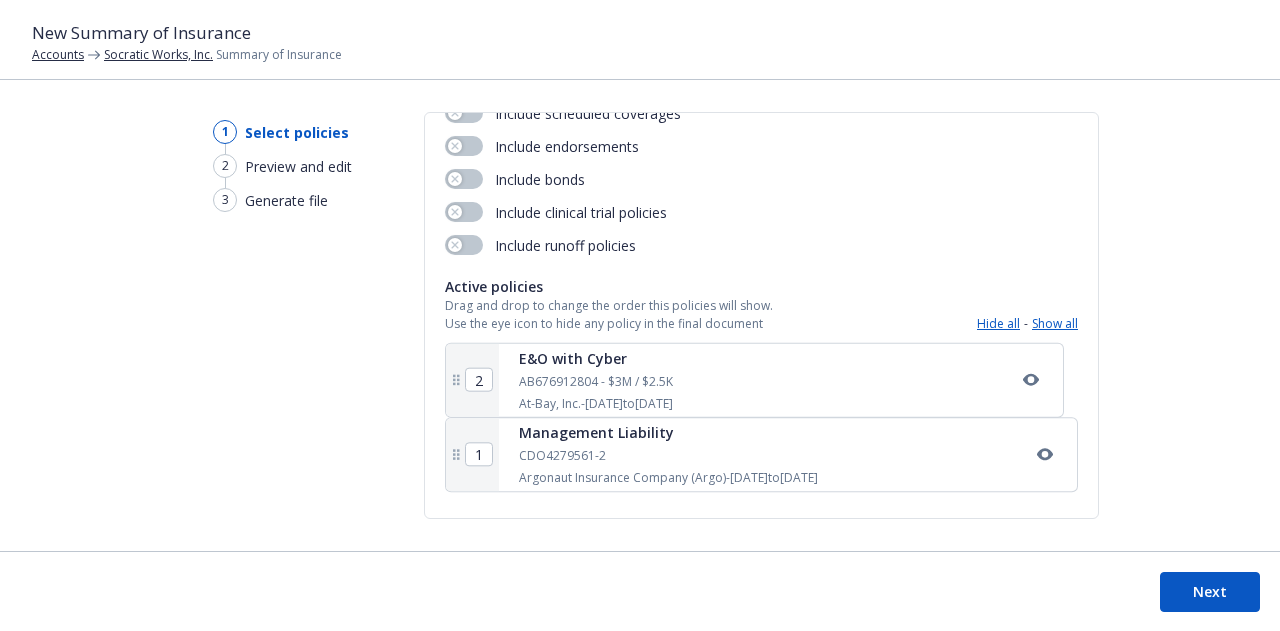 type on "1" 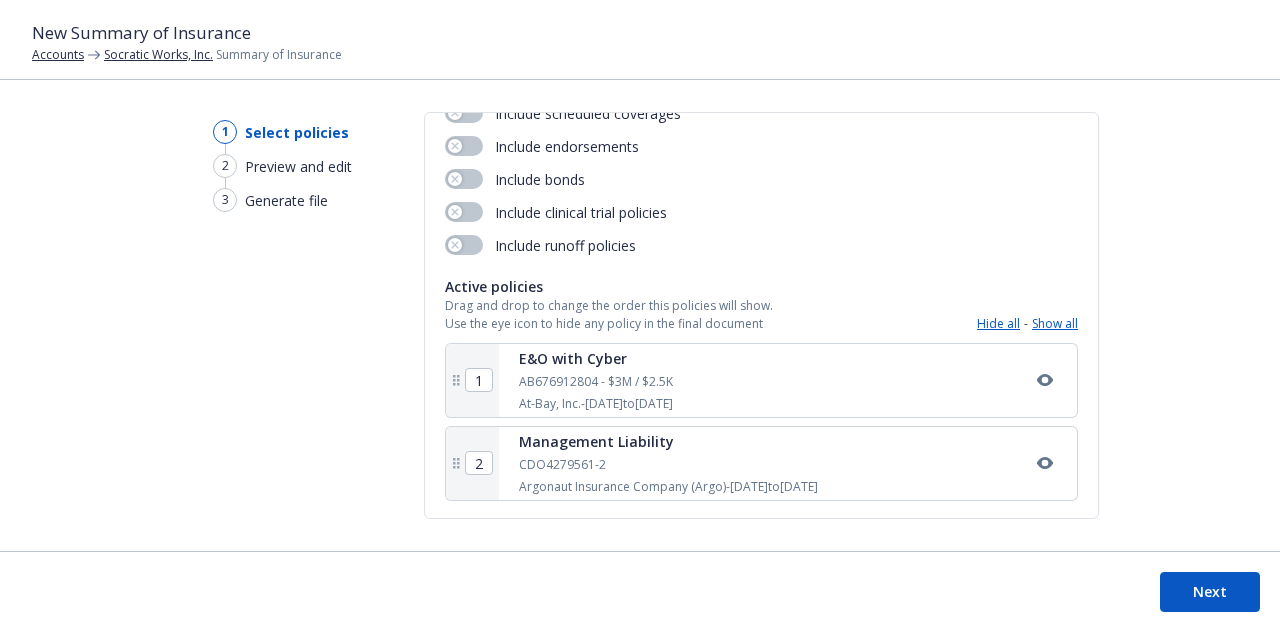 type on "[DATE] - [DATE] Socratic Works SOI" 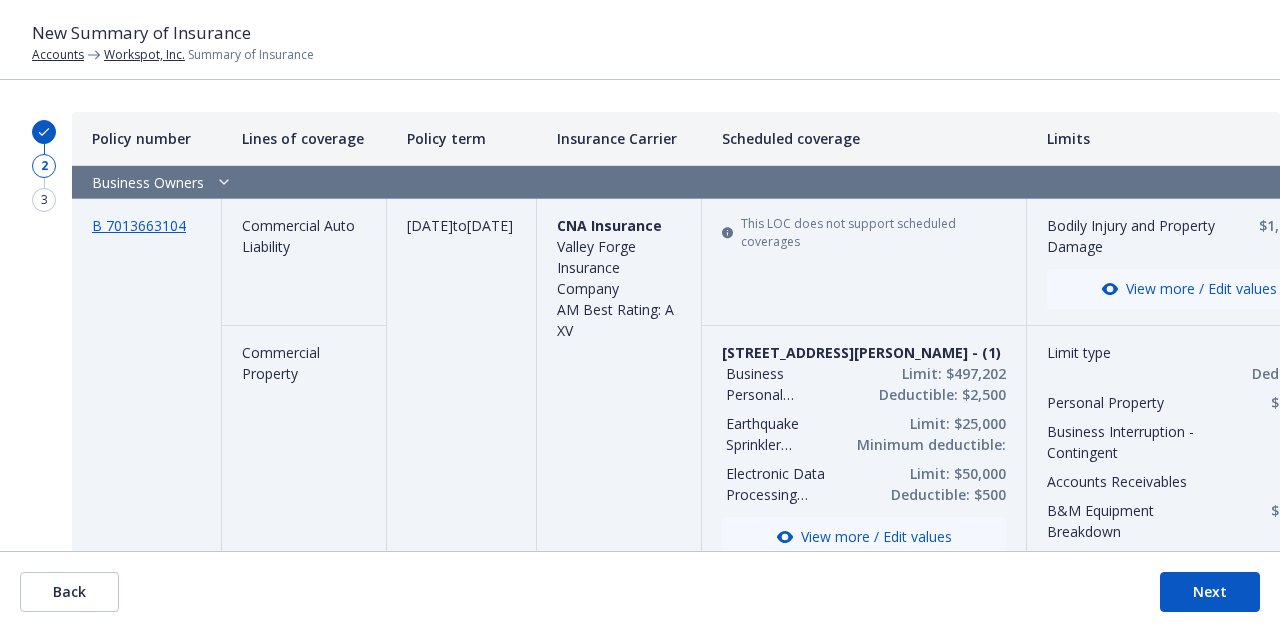 scroll, scrollTop: 0, scrollLeft: 0, axis: both 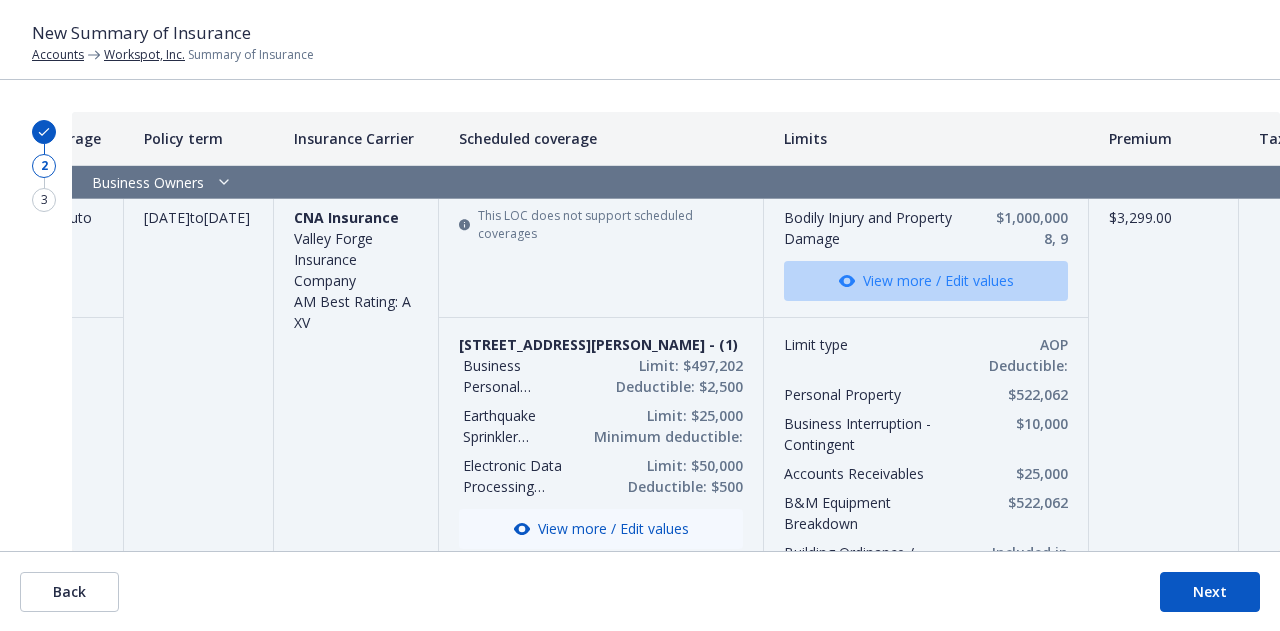 click on "View more / Edit values" at bounding box center (926, 281) 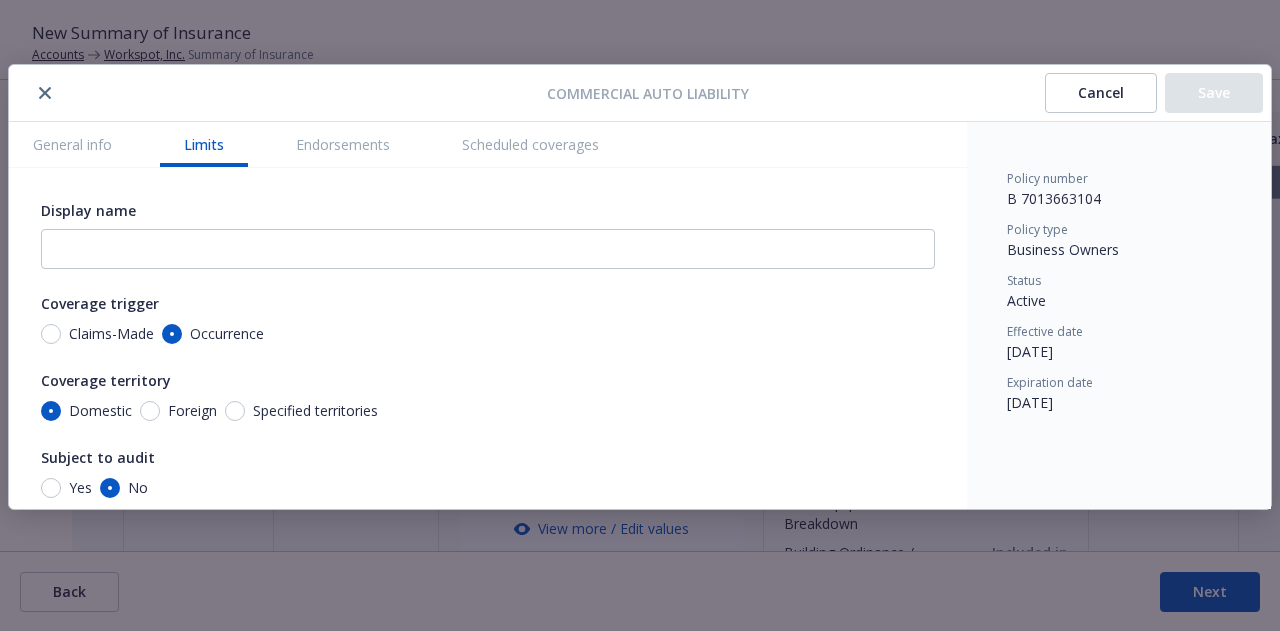 scroll, scrollTop: 64, scrollLeft: 0, axis: vertical 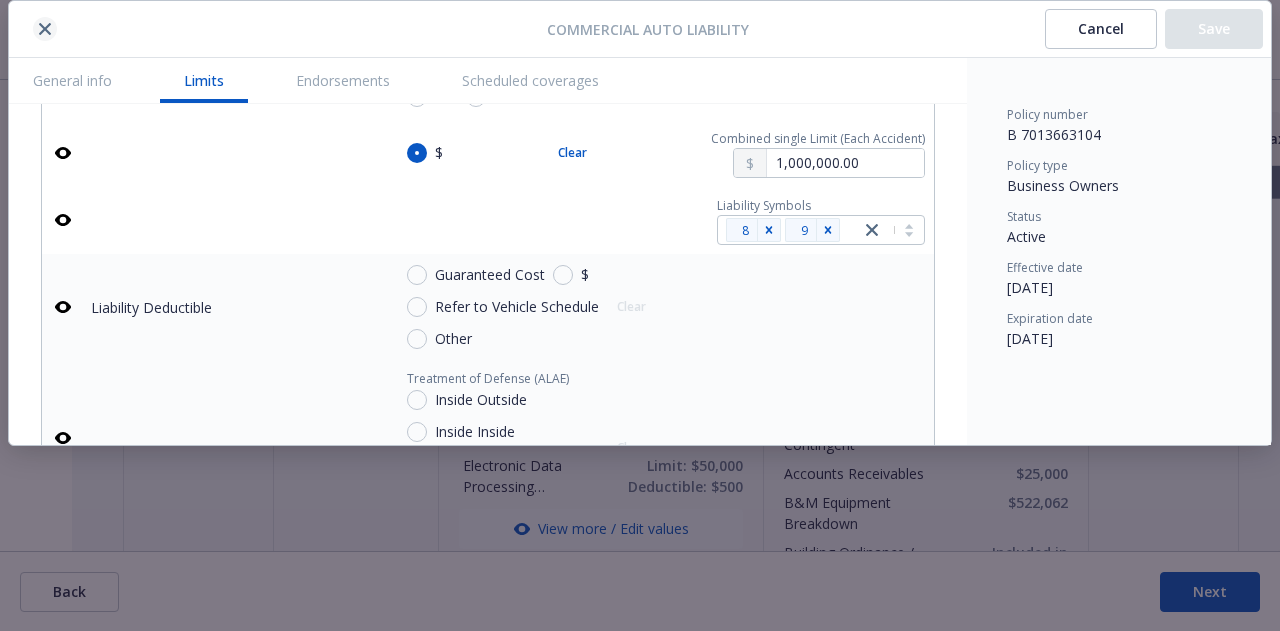 click at bounding box center (45, 29) 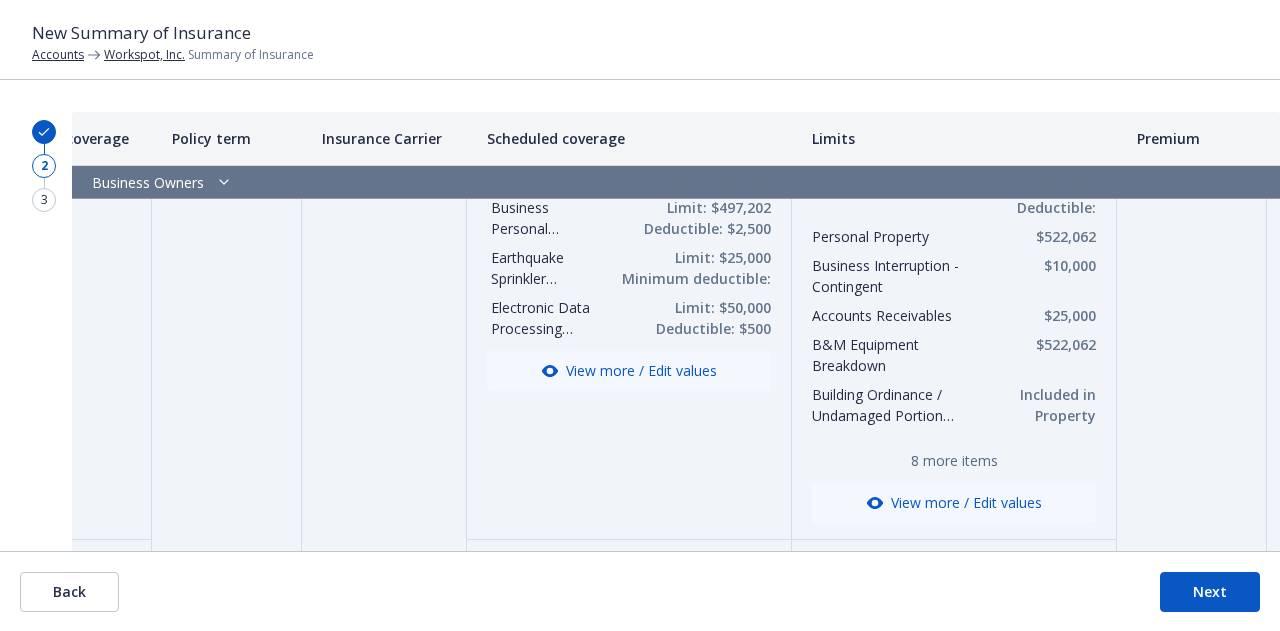 scroll, scrollTop: 192, scrollLeft: 235, axis: both 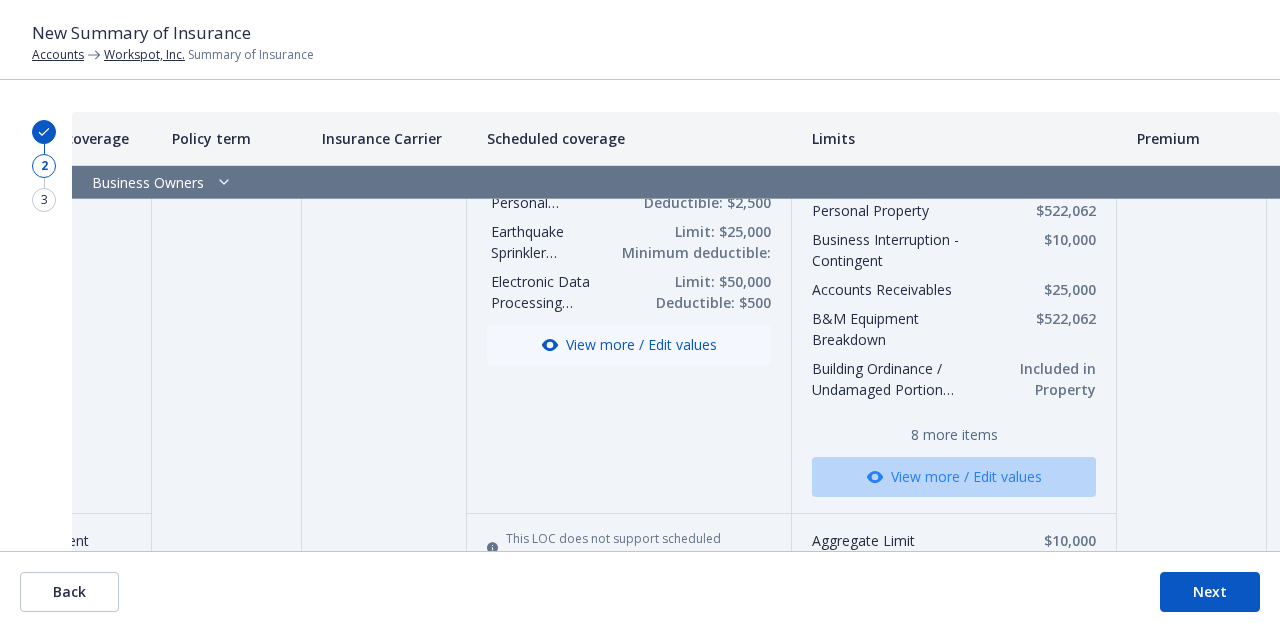 click on "View more / Edit values" at bounding box center (954, 477) 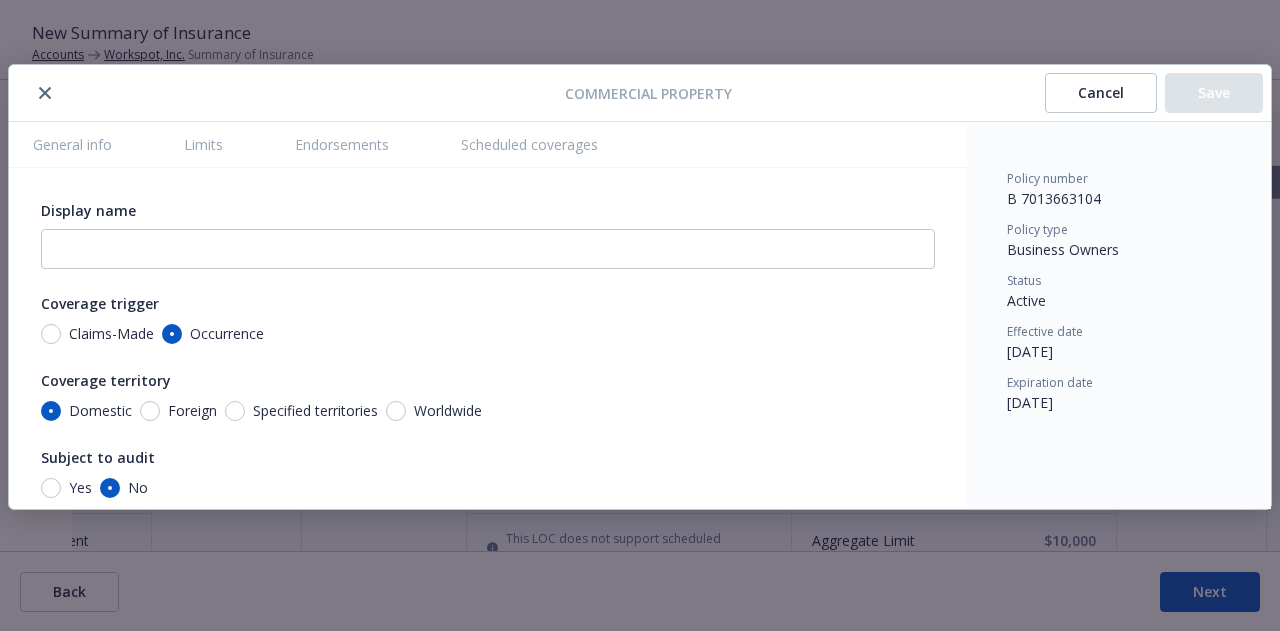 scroll, scrollTop: 64, scrollLeft: 0, axis: vertical 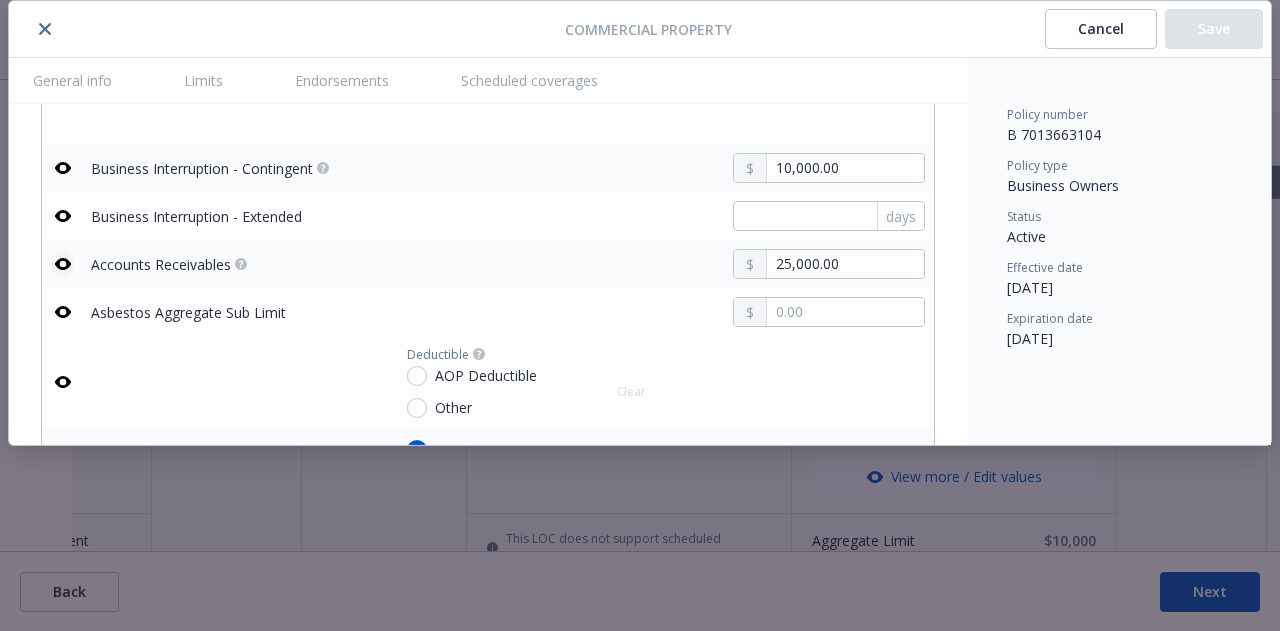 click at bounding box center (63, 264) 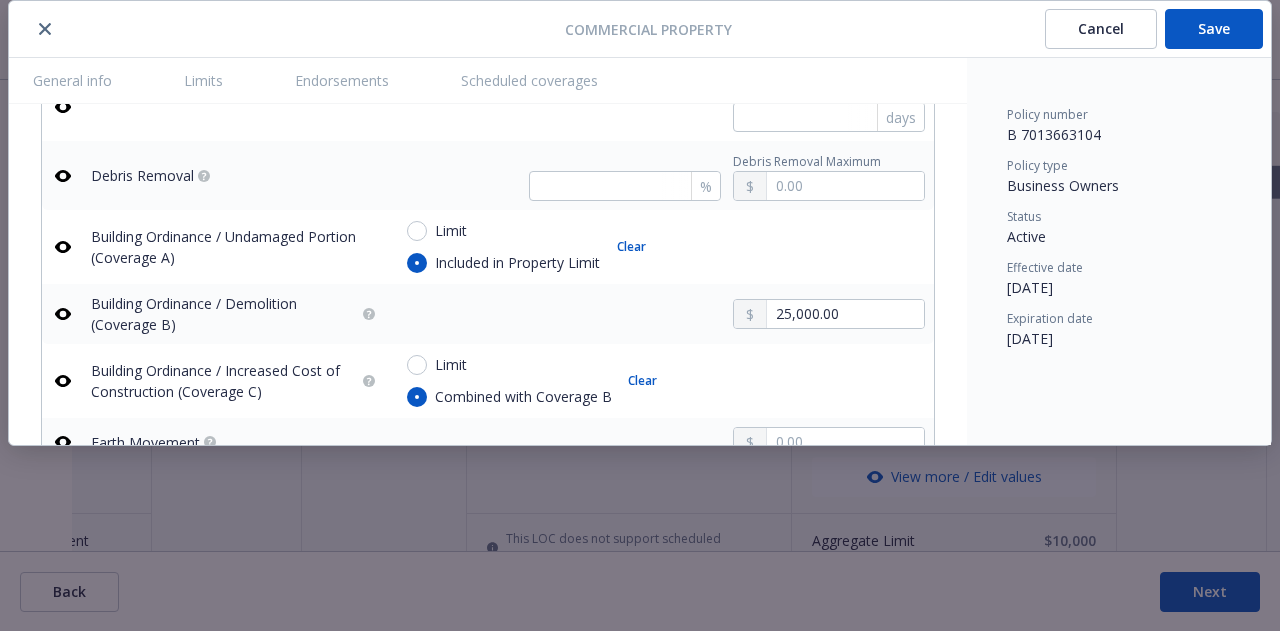 scroll, scrollTop: 2354, scrollLeft: 0, axis: vertical 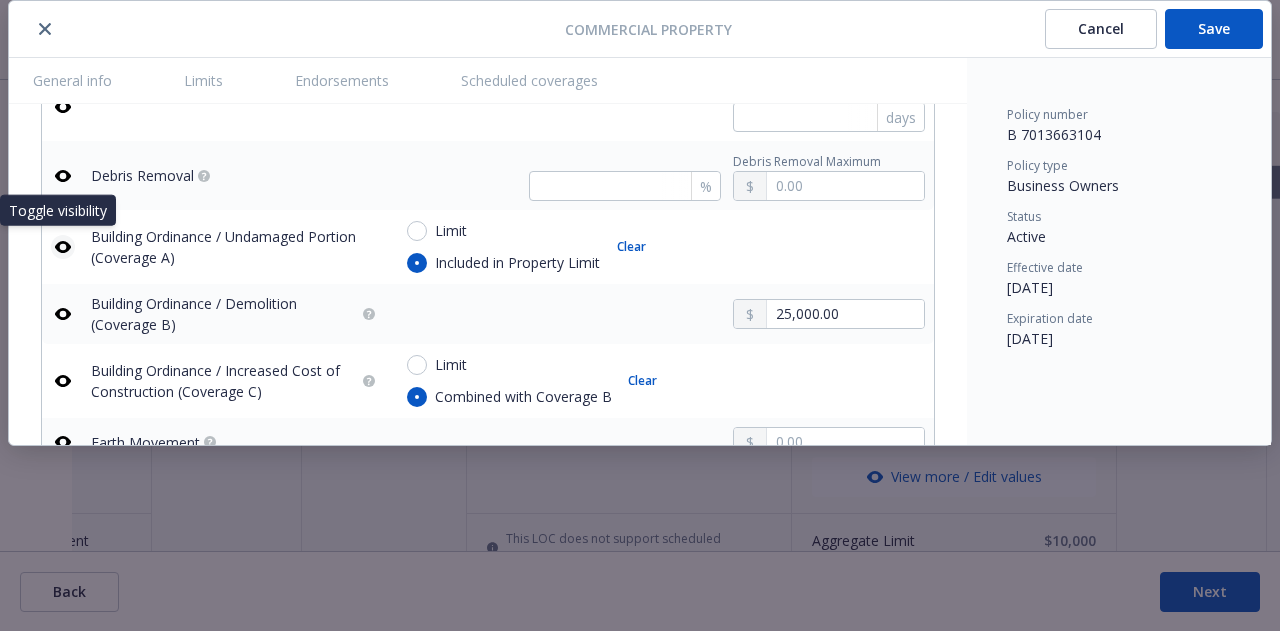 click 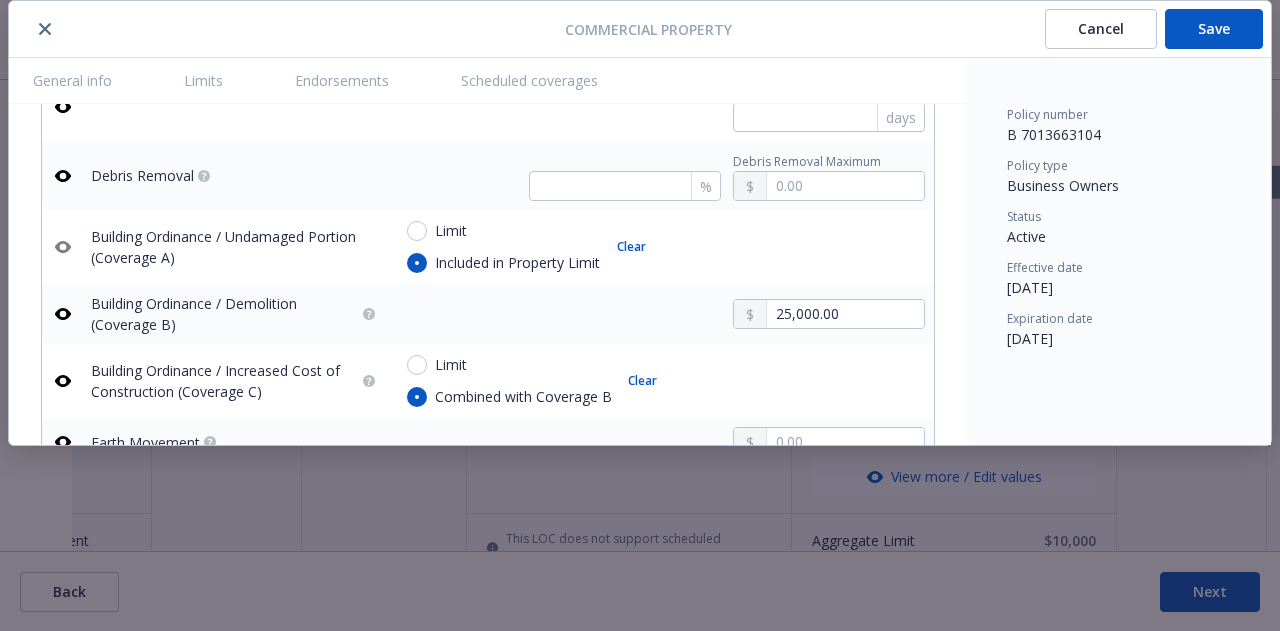 click at bounding box center (63, 314) 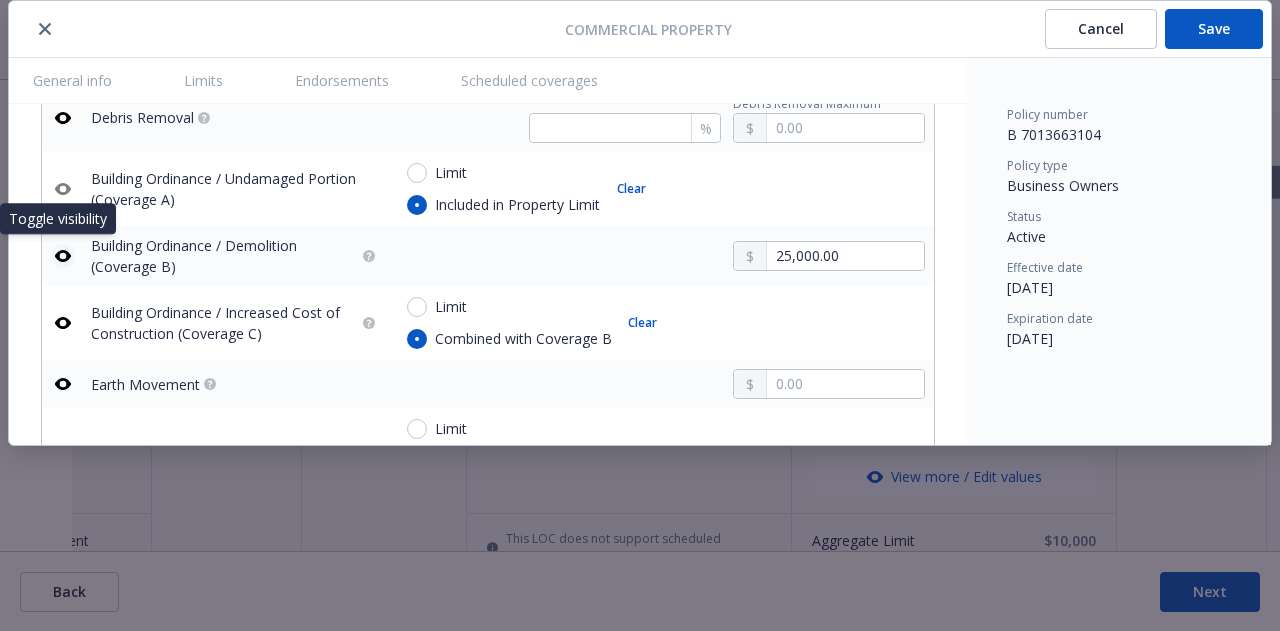 click 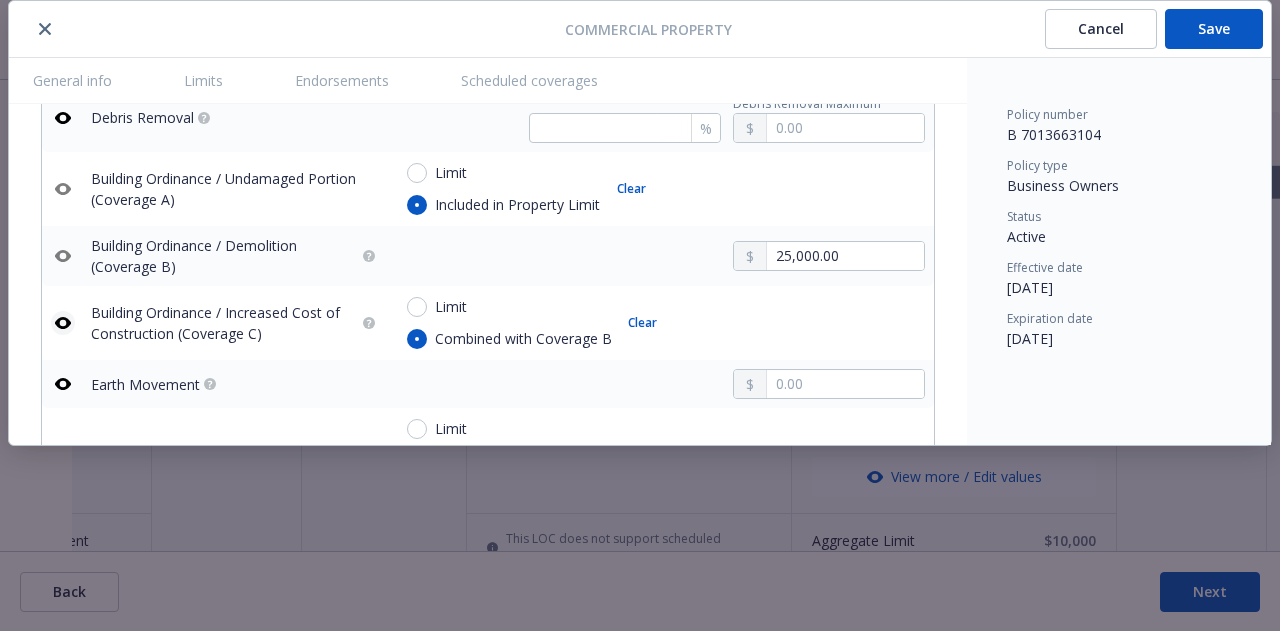 click 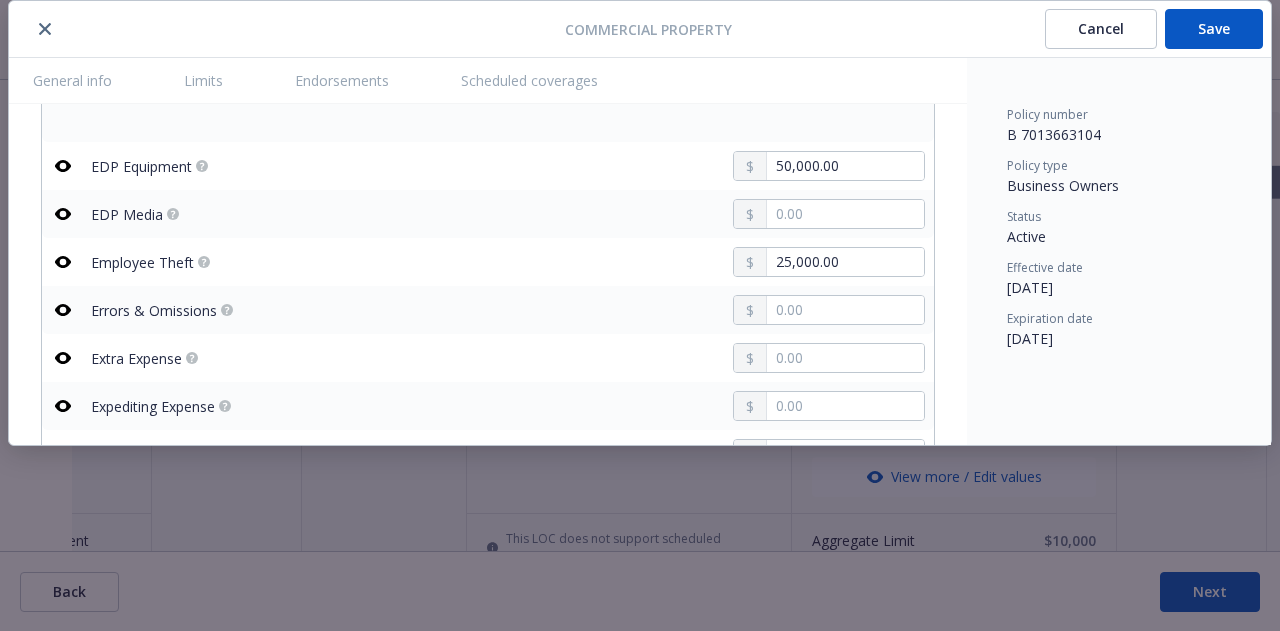 scroll, scrollTop: 3168, scrollLeft: 0, axis: vertical 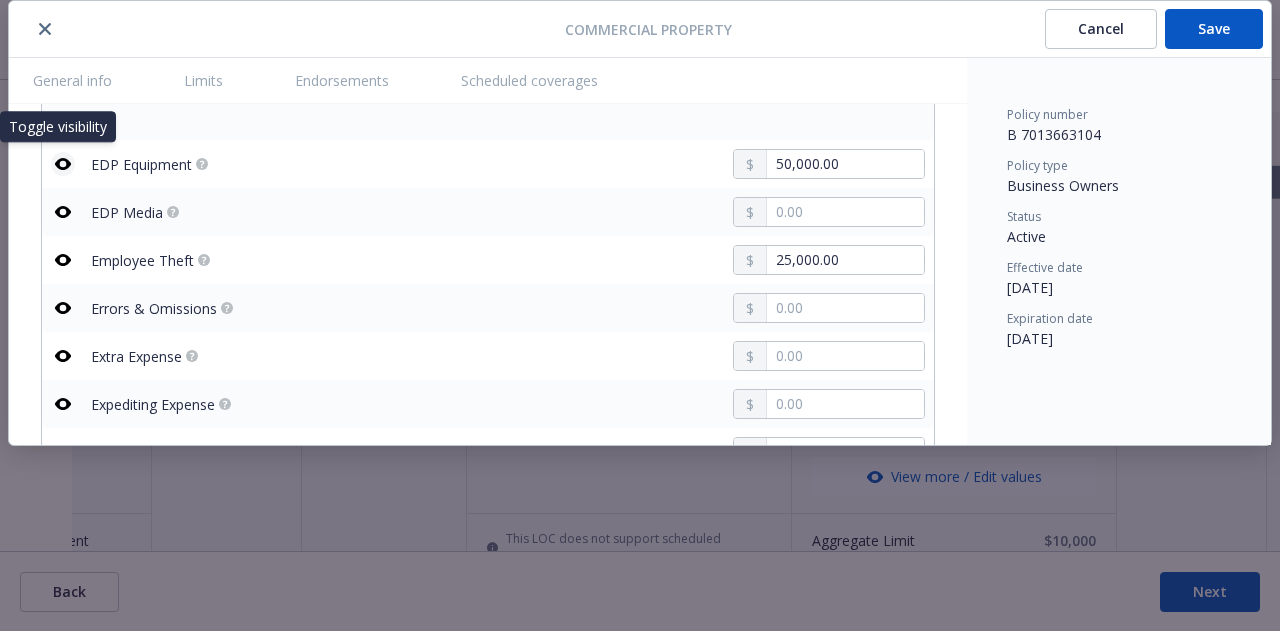 click 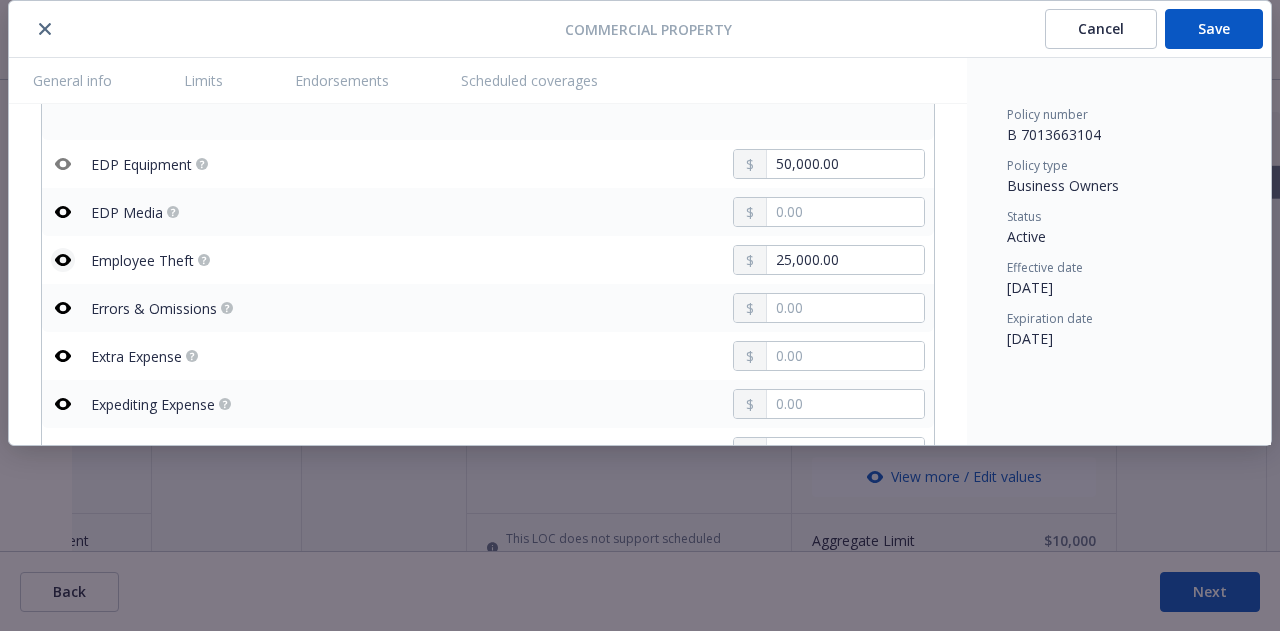 click 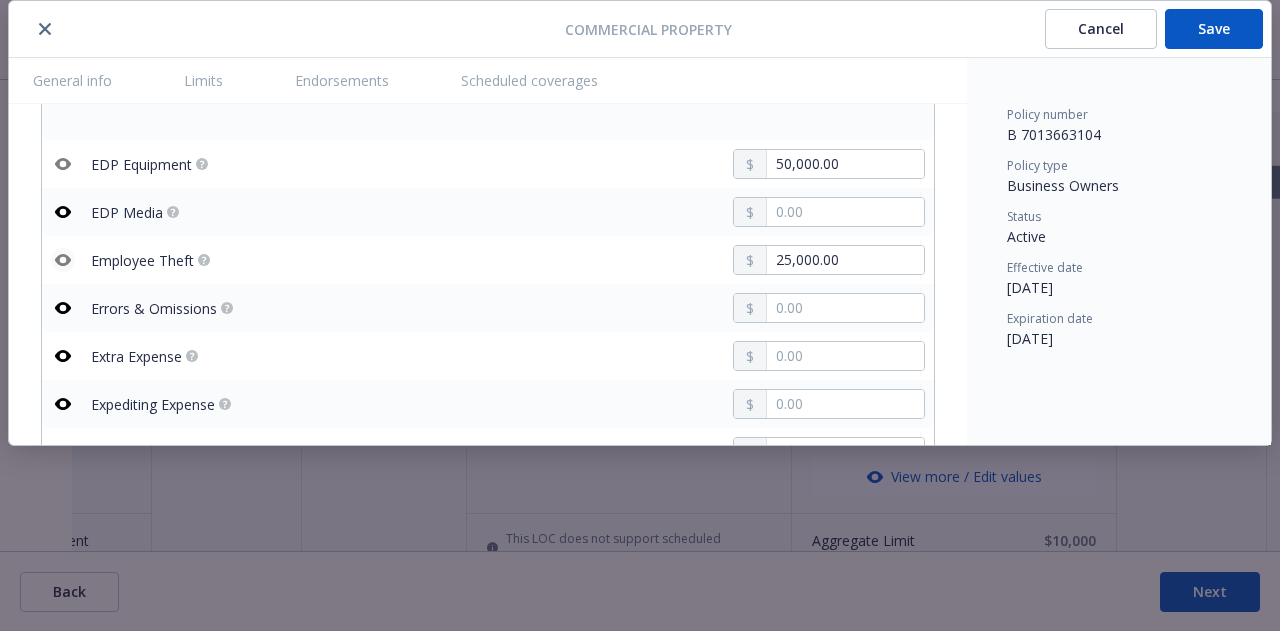 scroll, scrollTop: 3258, scrollLeft: 0, axis: vertical 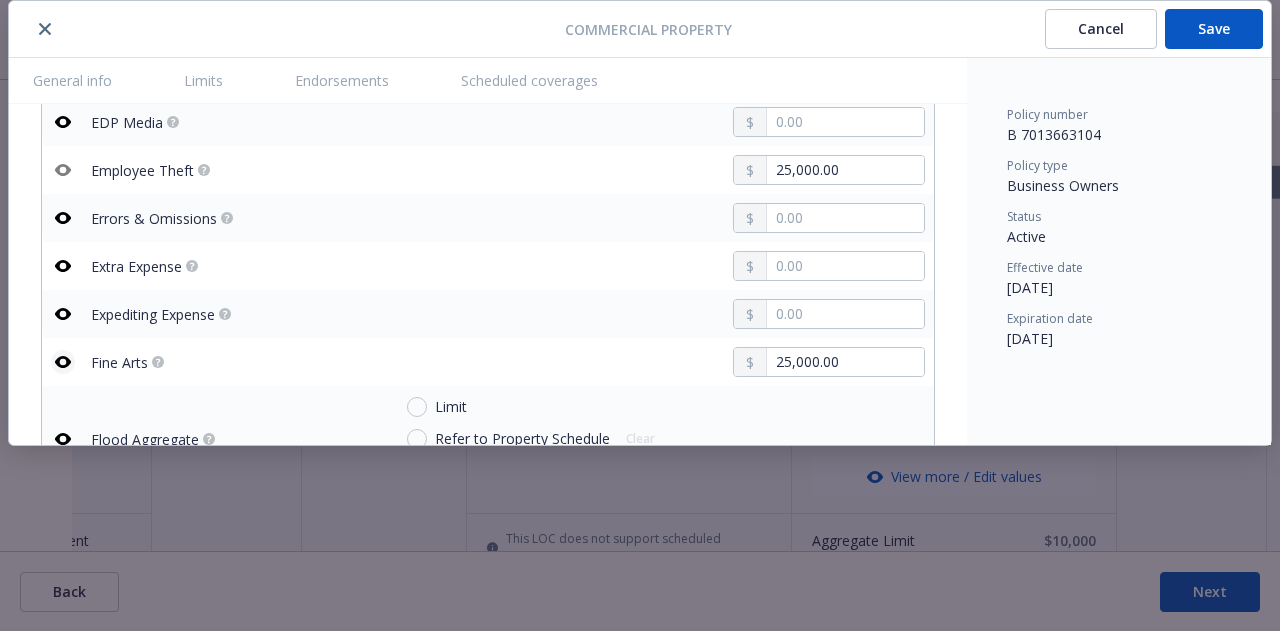 drag, startPoint x: 42, startPoint y: 339, endPoint x: 55, endPoint y: 341, distance: 13.152946 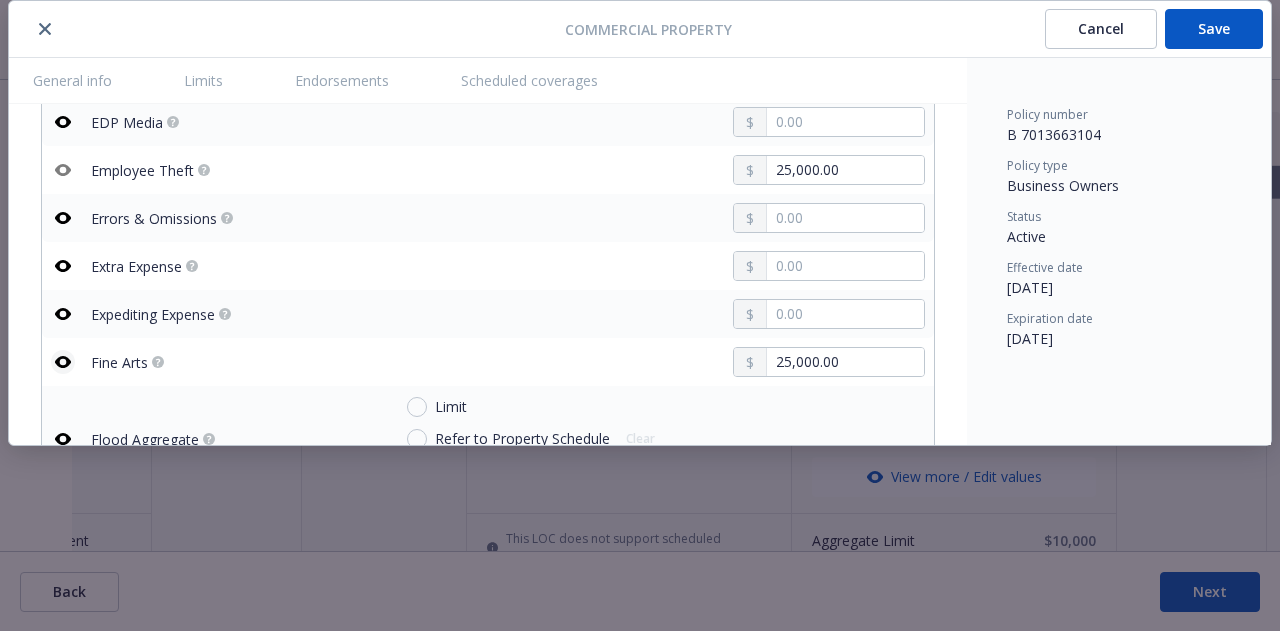 click at bounding box center [63, 362] 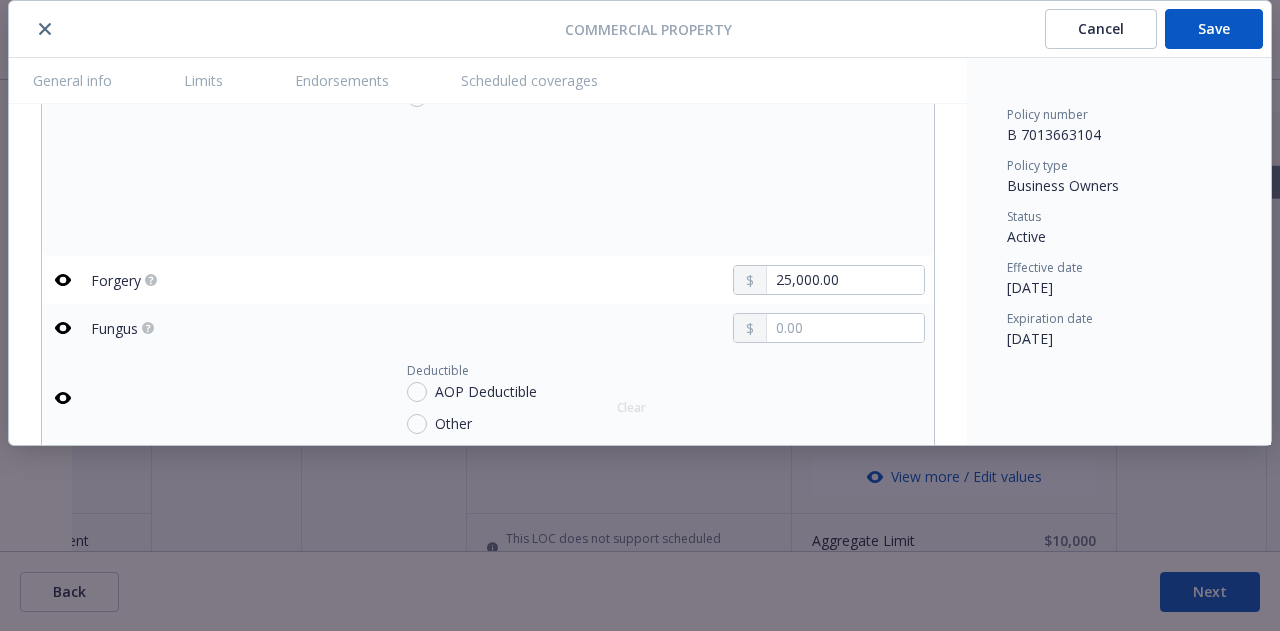 scroll, scrollTop: 3634, scrollLeft: 0, axis: vertical 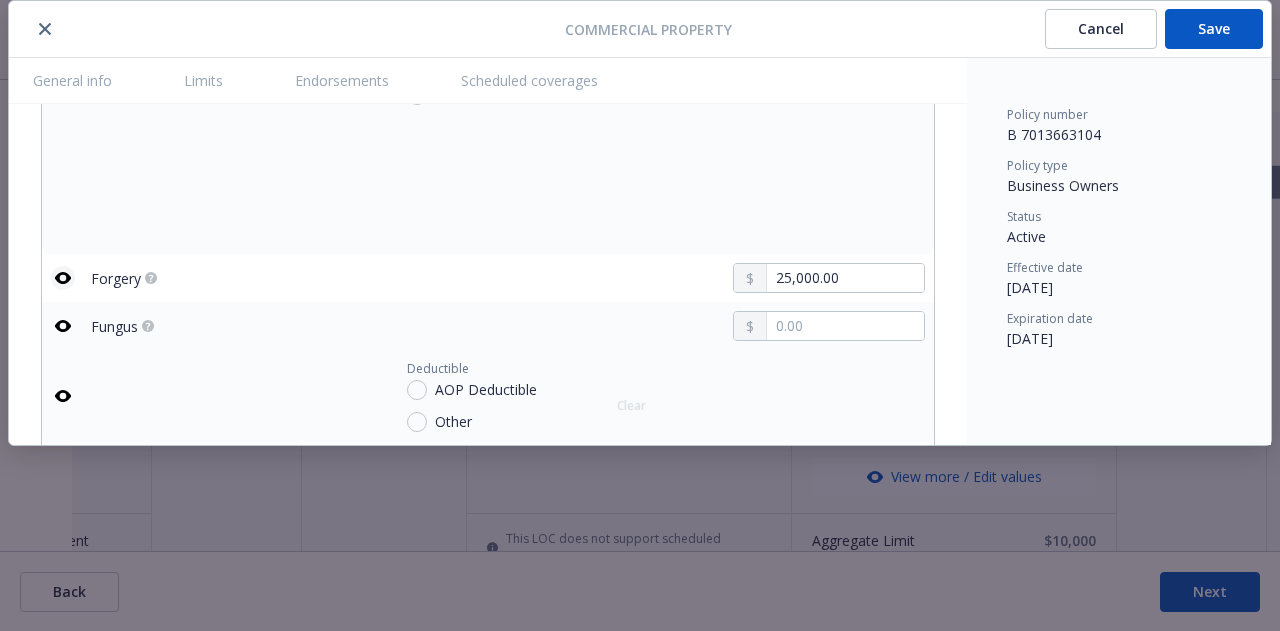 click at bounding box center (63, 278) 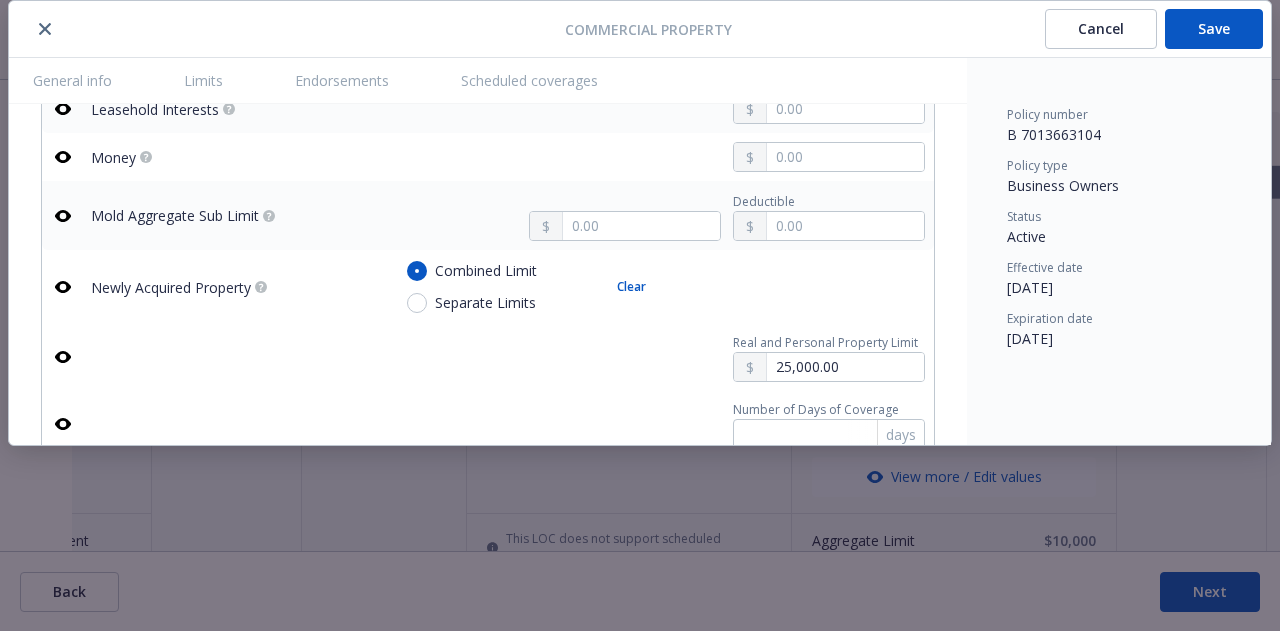 scroll, scrollTop: 4678, scrollLeft: 0, axis: vertical 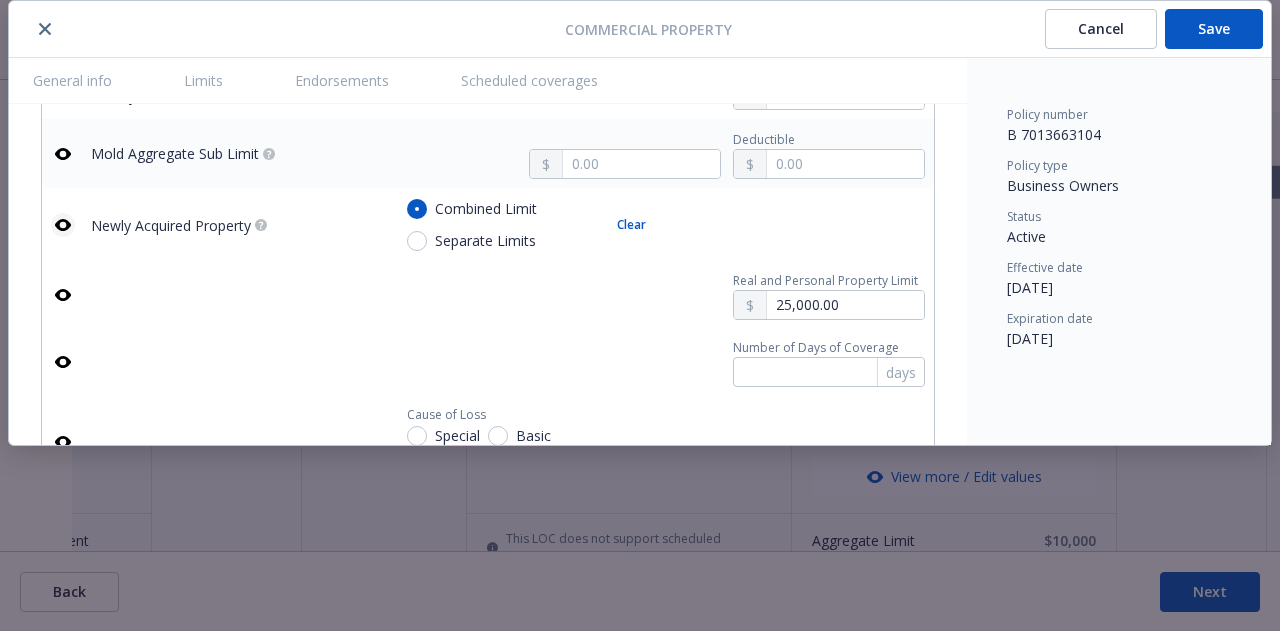 click at bounding box center [63, 225] 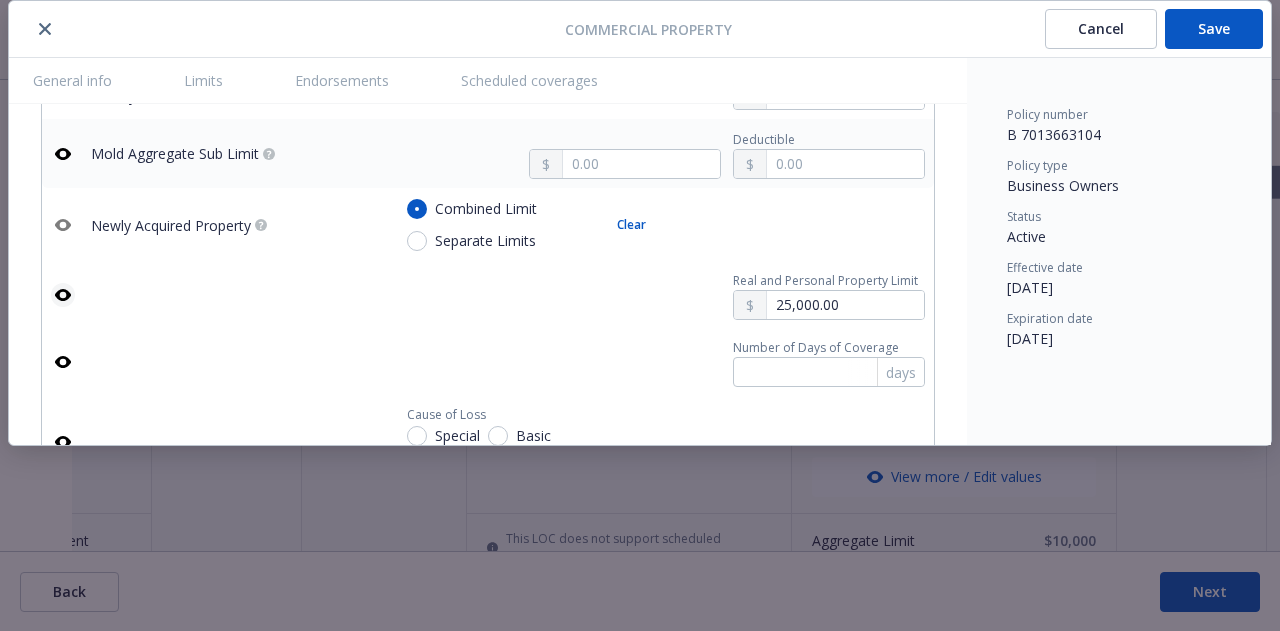 click 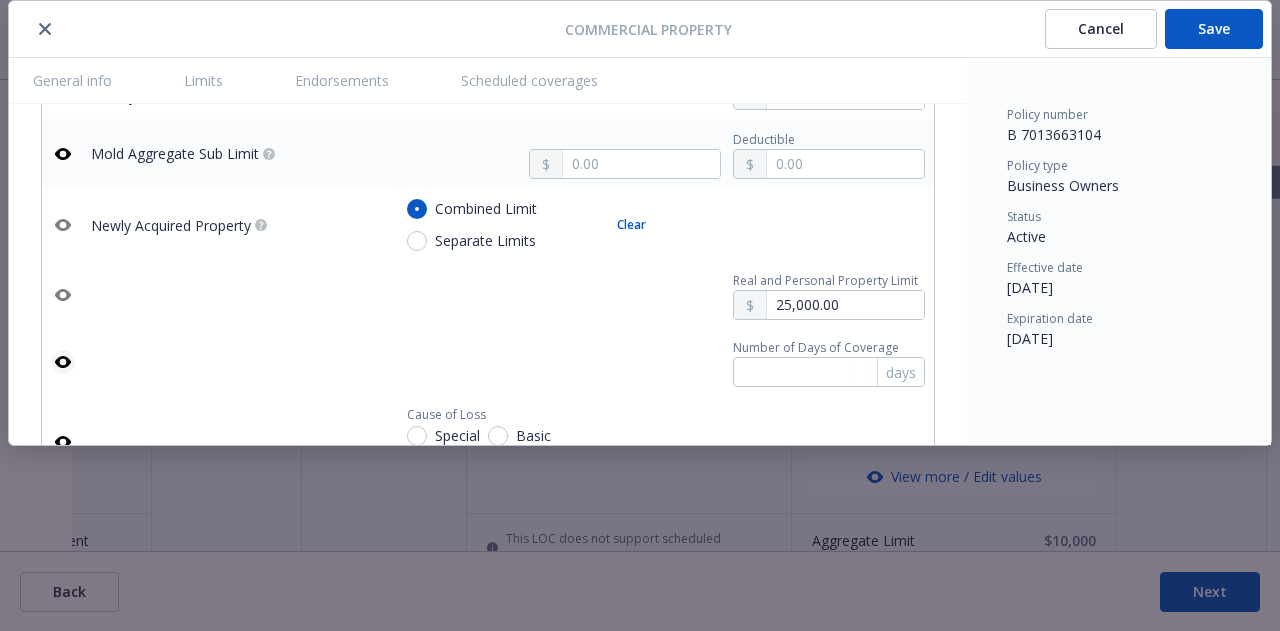 click 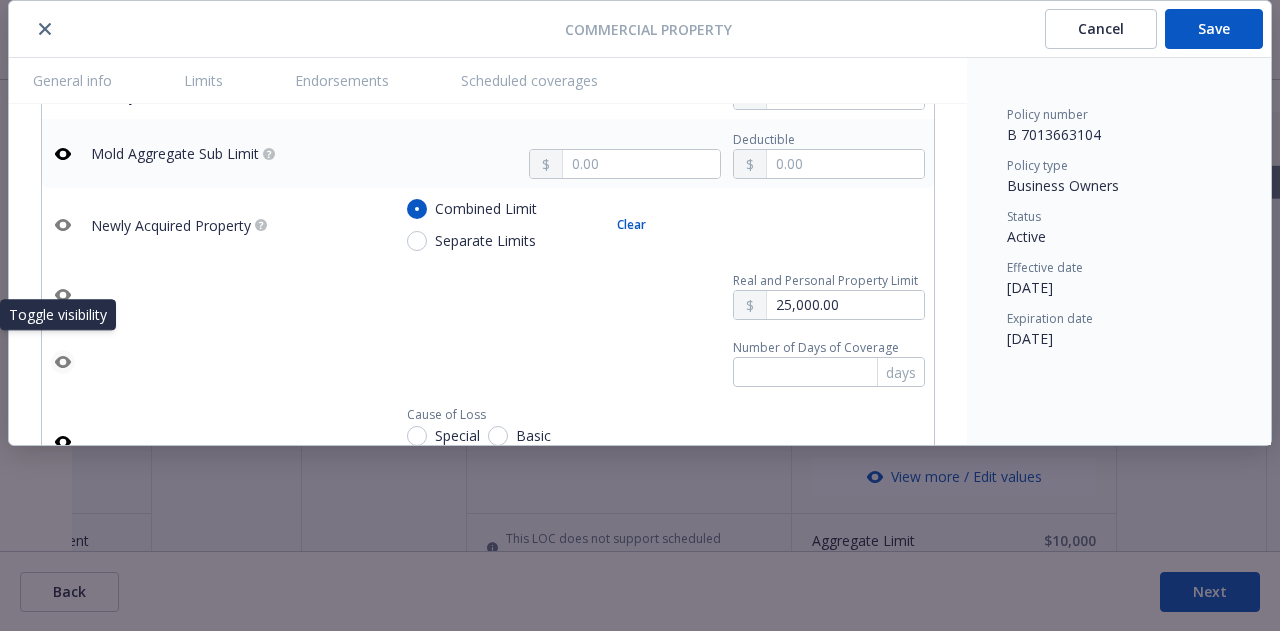click 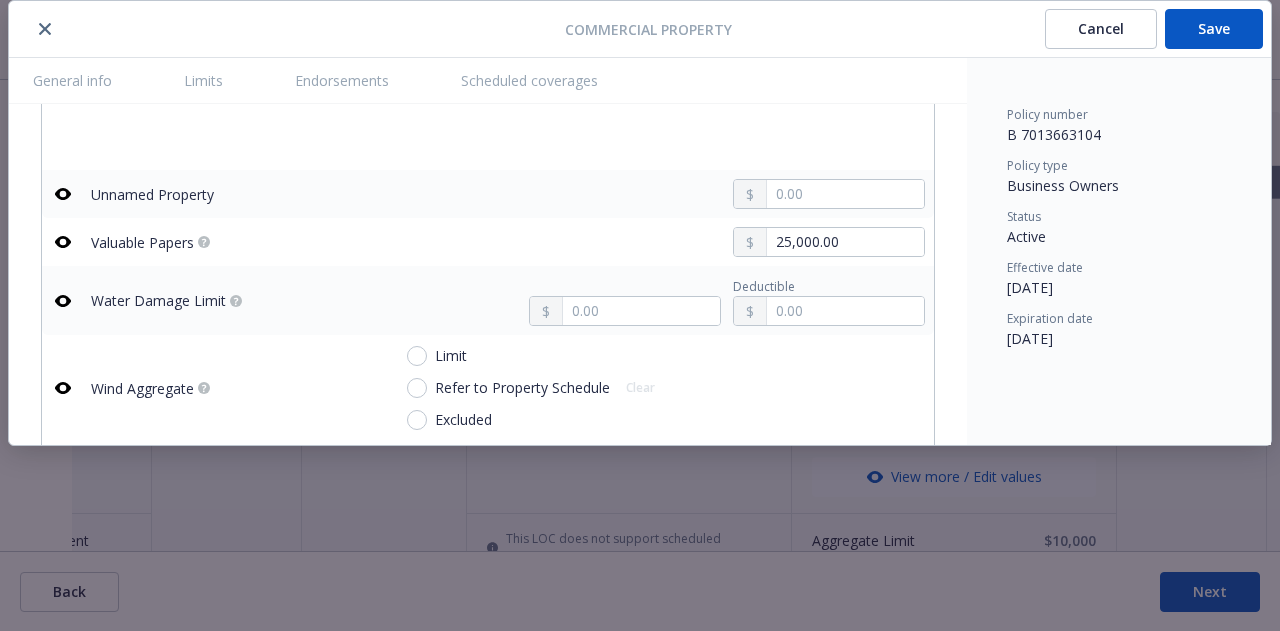 scroll, scrollTop: 6112, scrollLeft: 0, axis: vertical 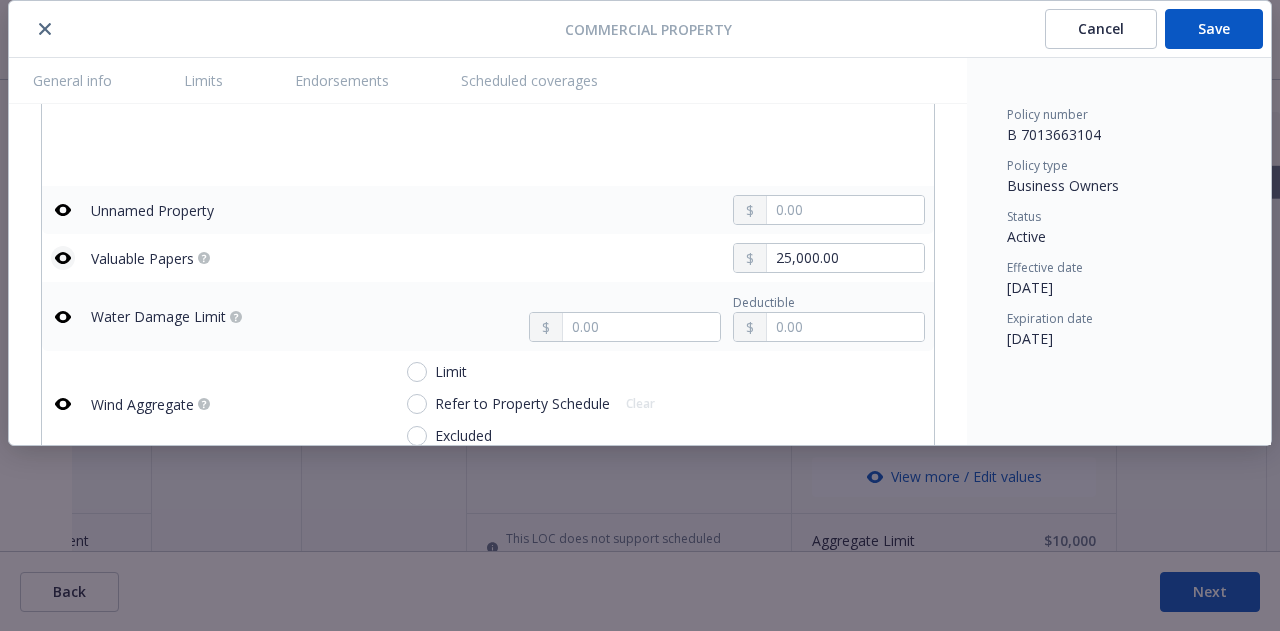 click 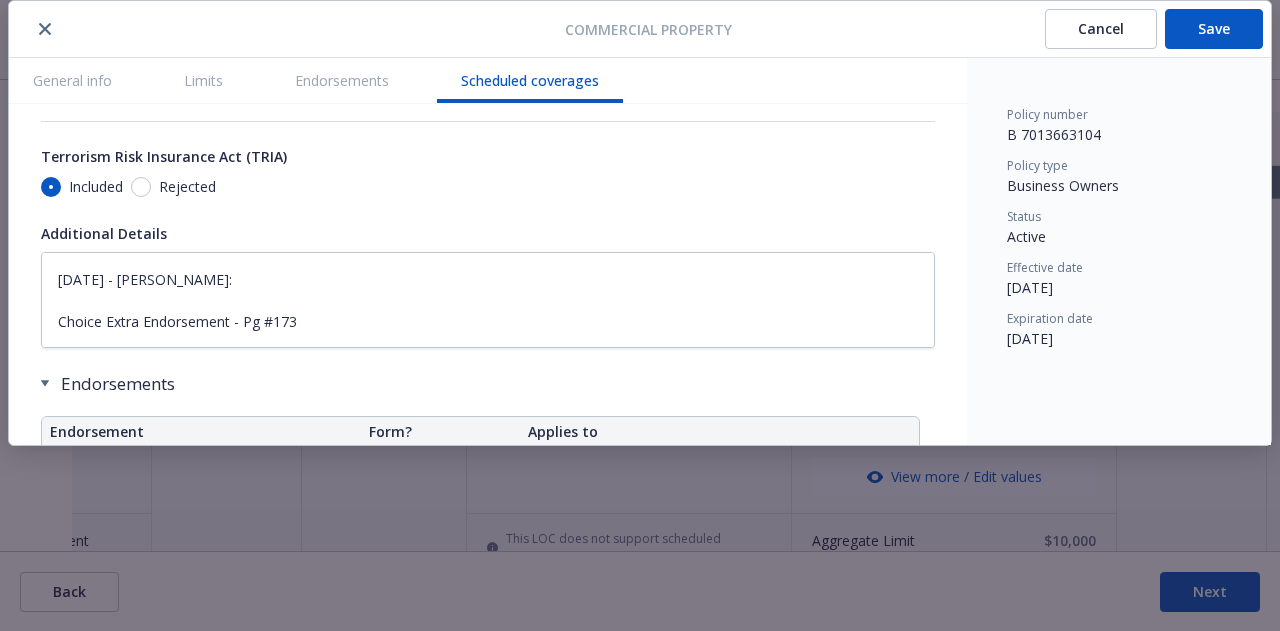 scroll, scrollTop: 7399, scrollLeft: 0, axis: vertical 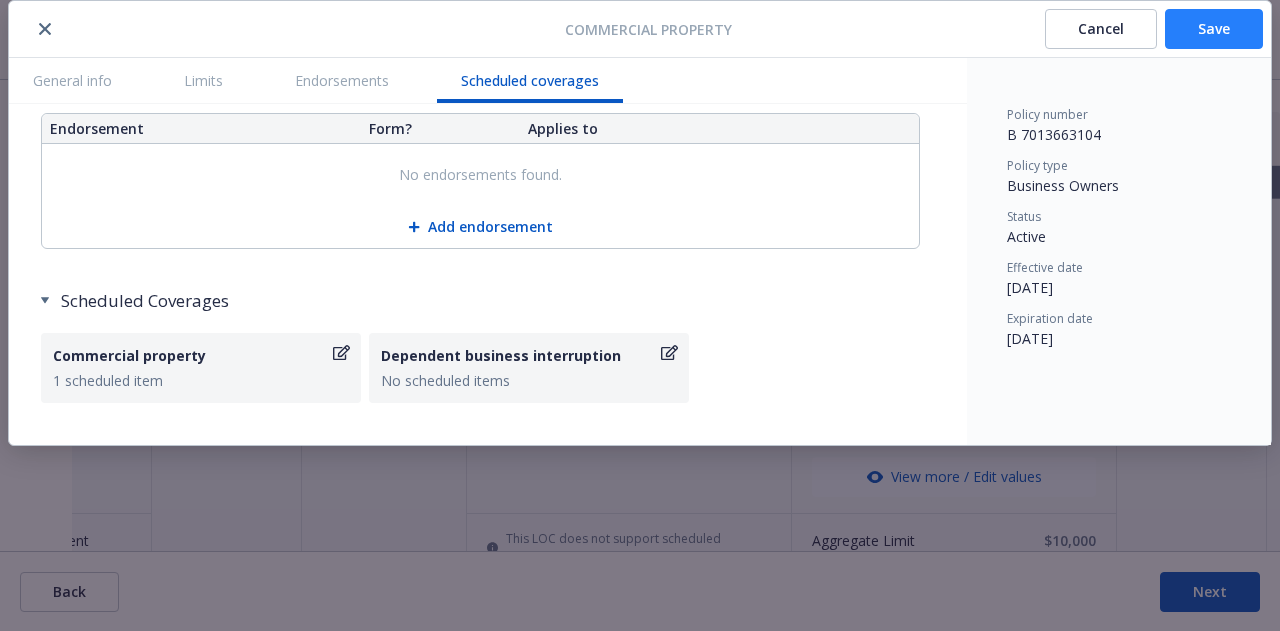 click on "Save" at bounding box center [1214, 29] 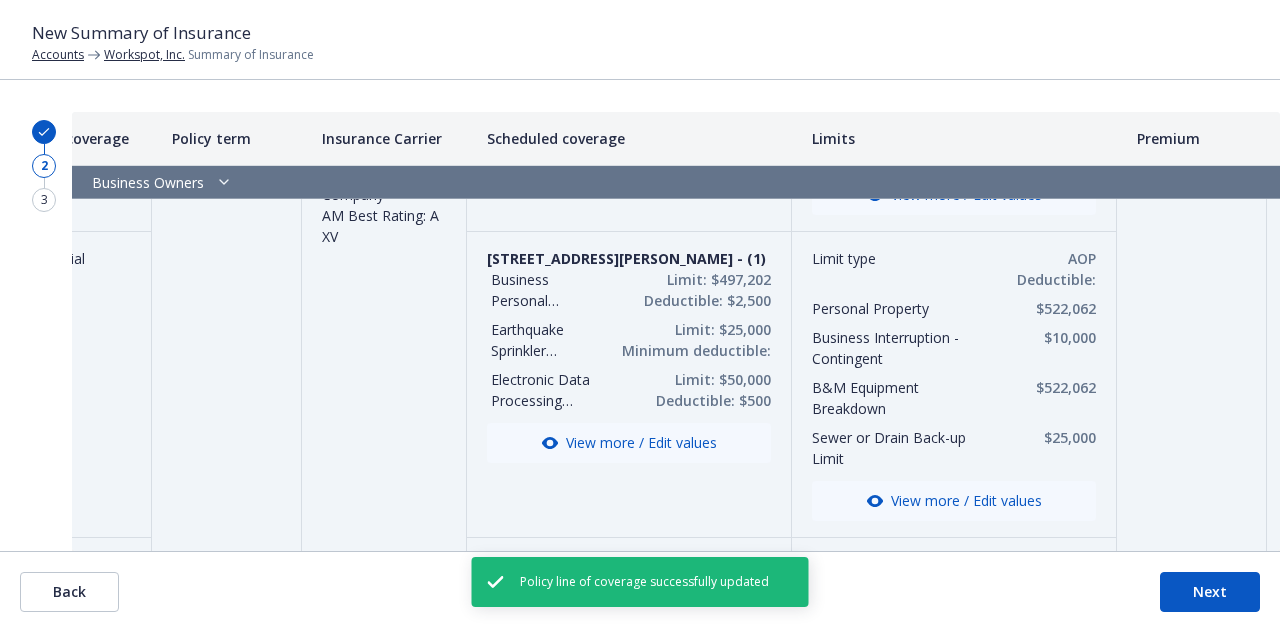 scroll, scrollTop: 96, scrollLeft: 235, axis: both 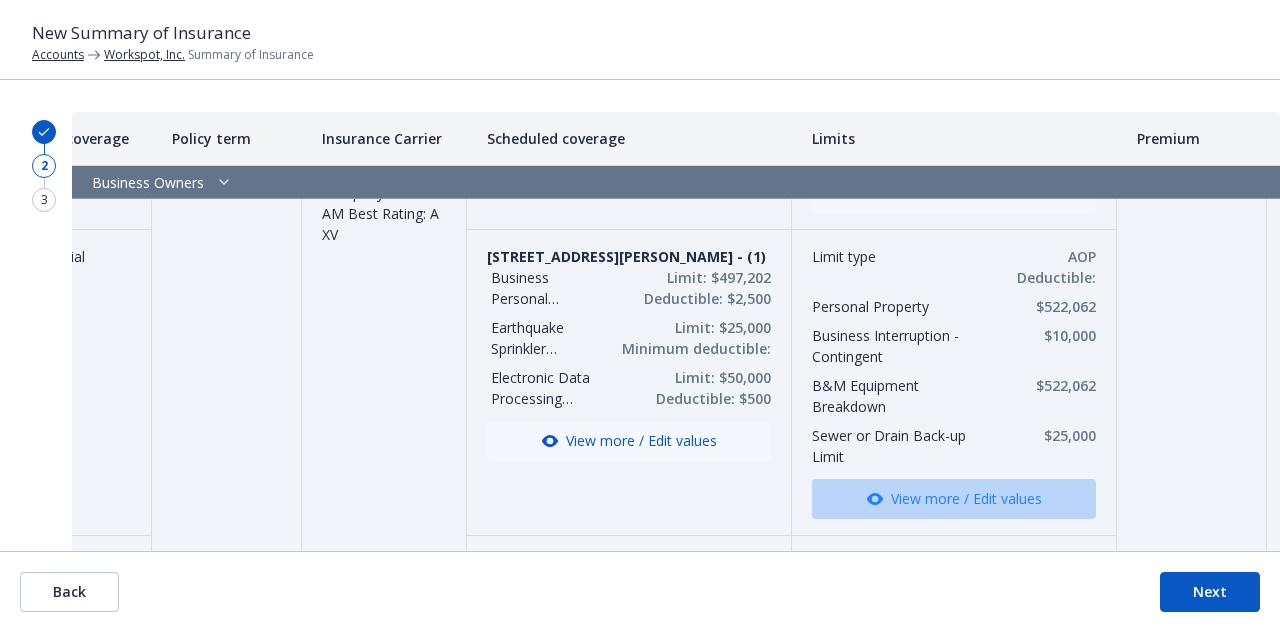 click on "View more / Edit values" at bounding box center [954, 499] 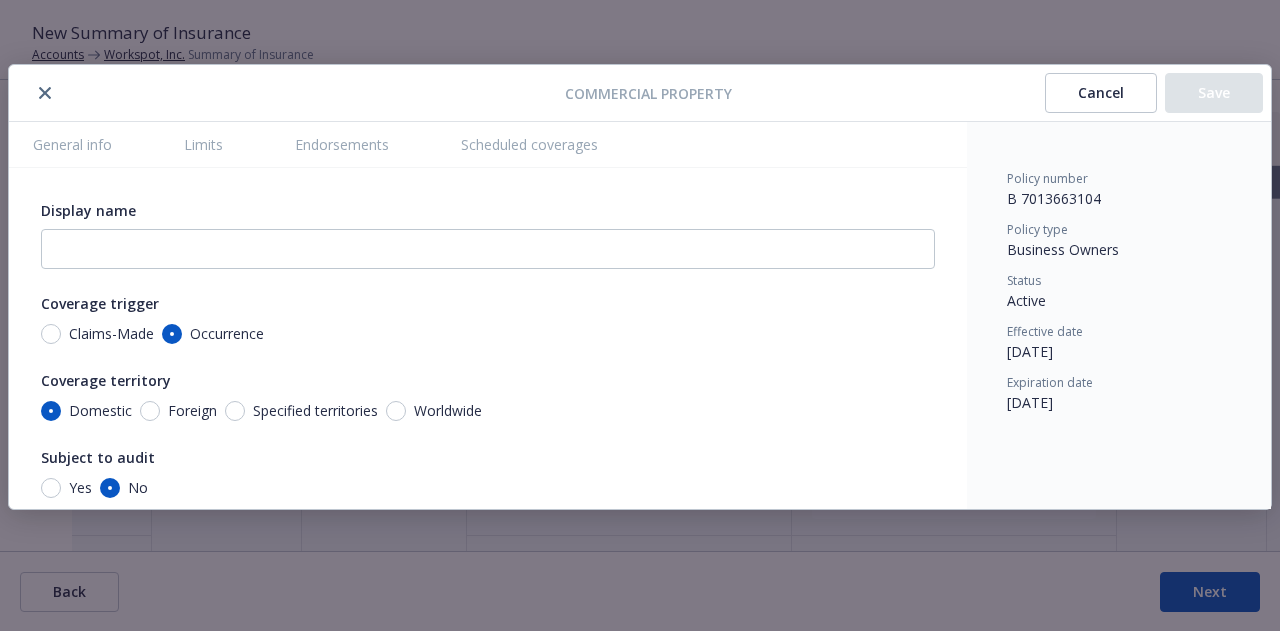 scroll, scrollTop: 60, scrollLeft: 0, axis: vertical 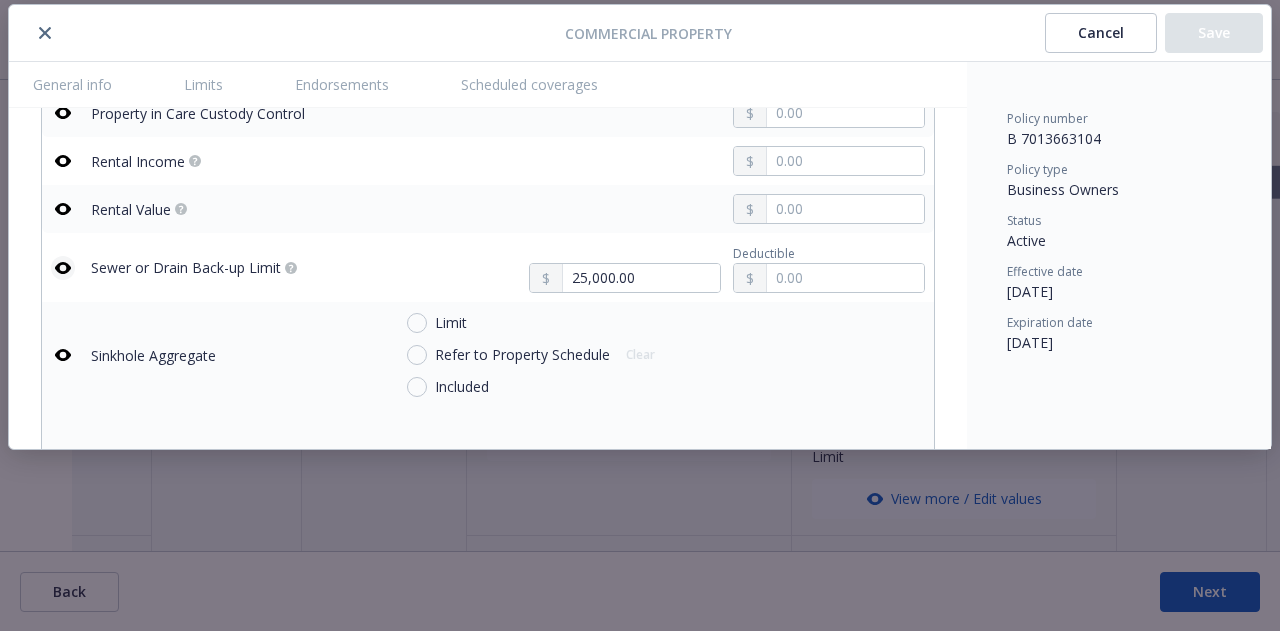click 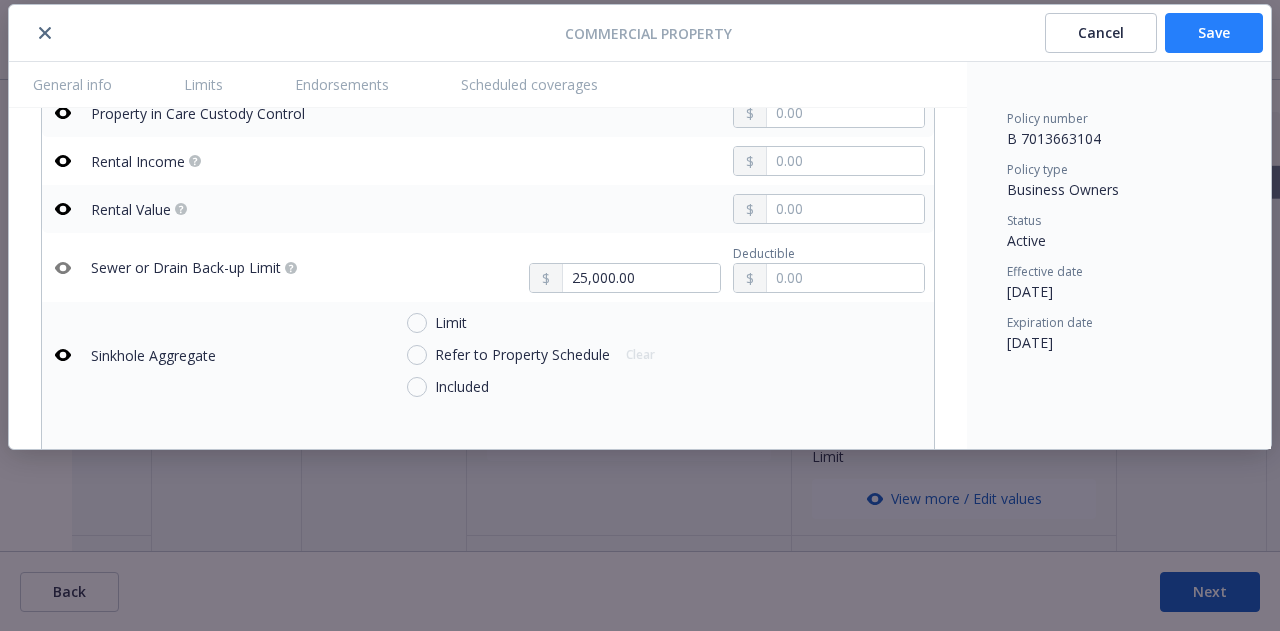 click on "Save" at bounding box center (1214, 33) 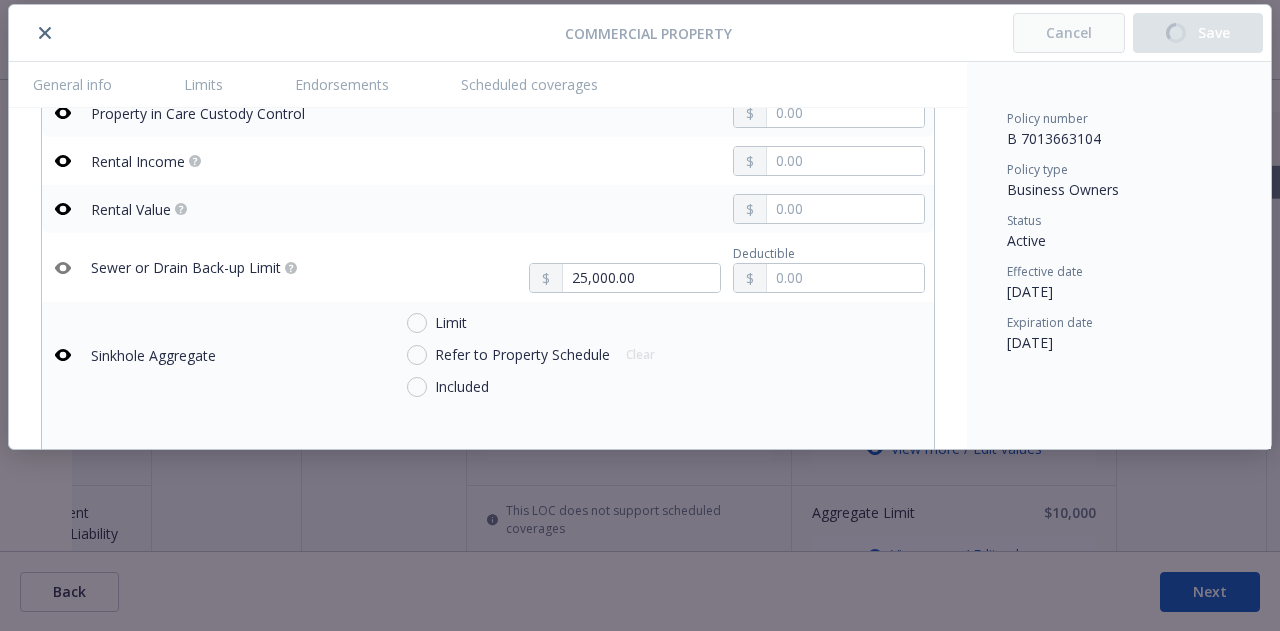 type on "x" 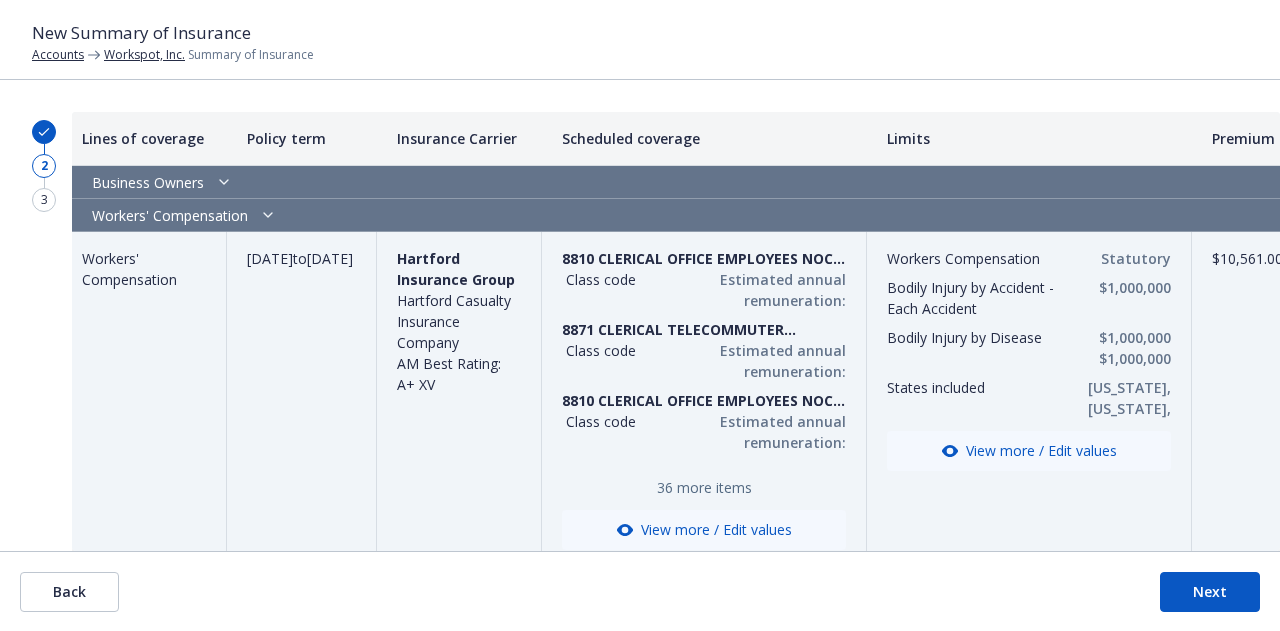 scroll, scrollTop: 1030, scrollLeft: 174, axis: both 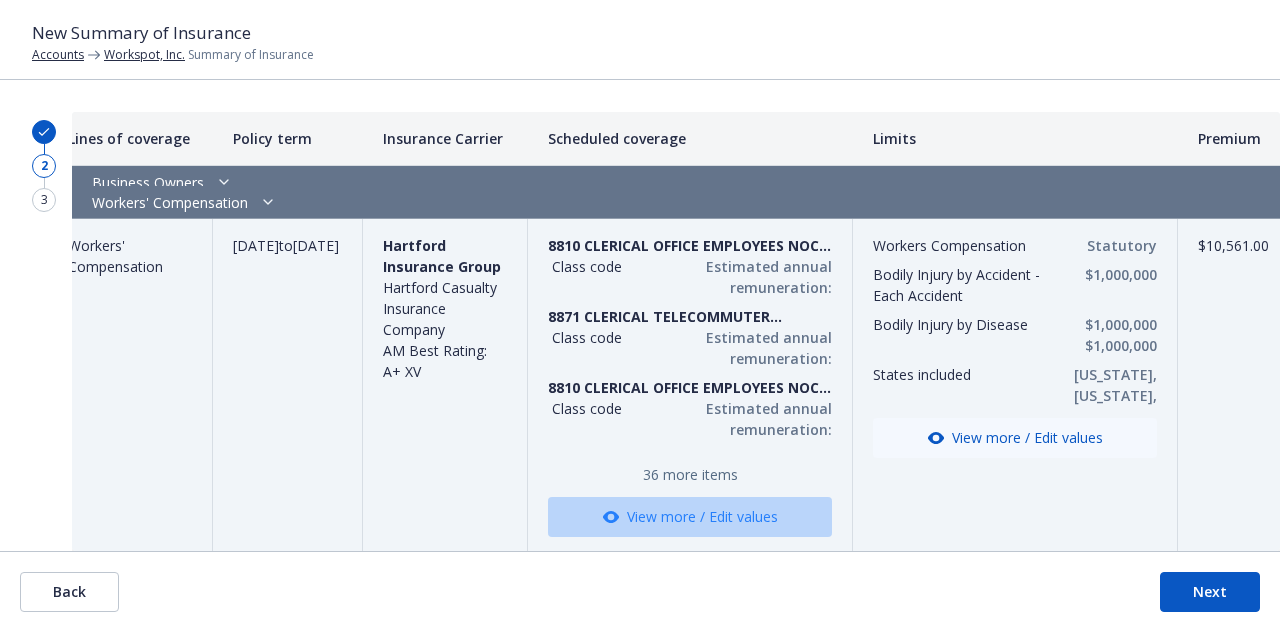 click on "View more / Edit values" at bounding box center [690, 517] 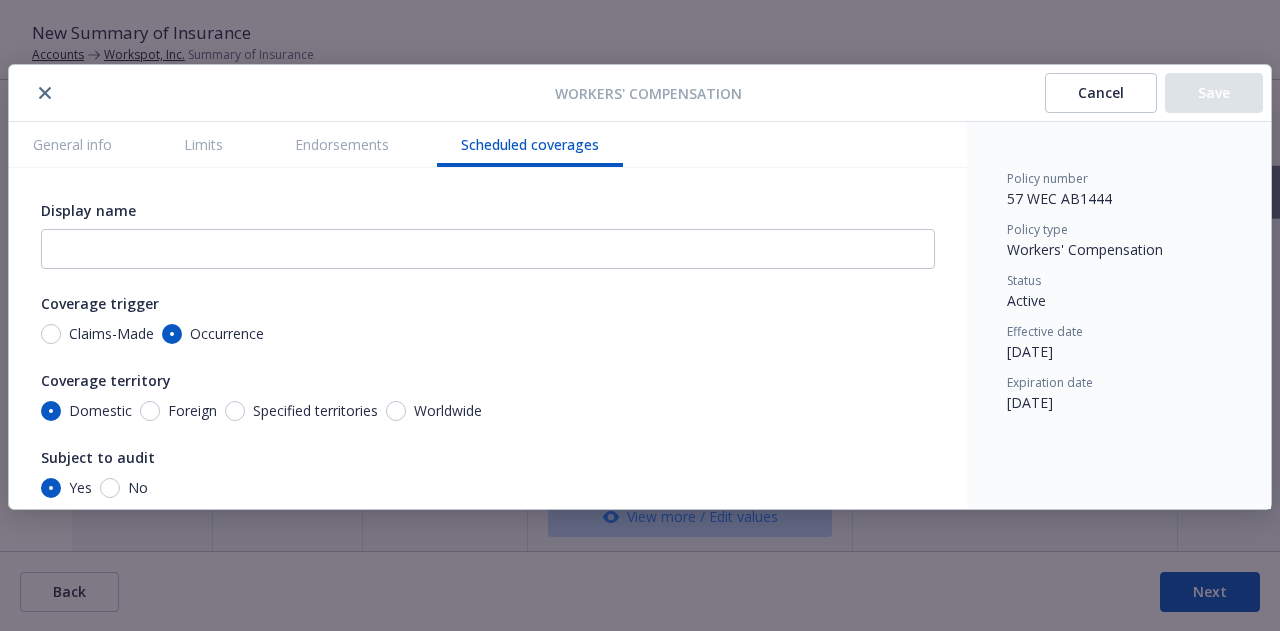 scroll, scrollTop: 64, scrollLeft: 0, axis: vertical 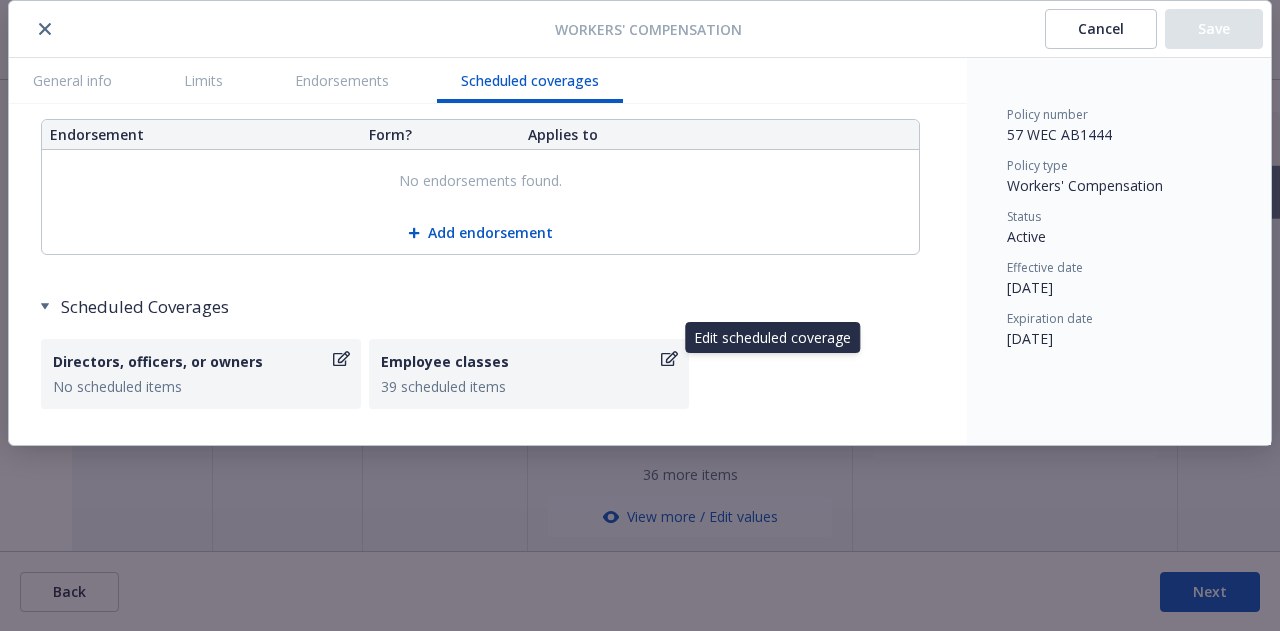 click on "Employee classes" at bounding box center [519, 361] 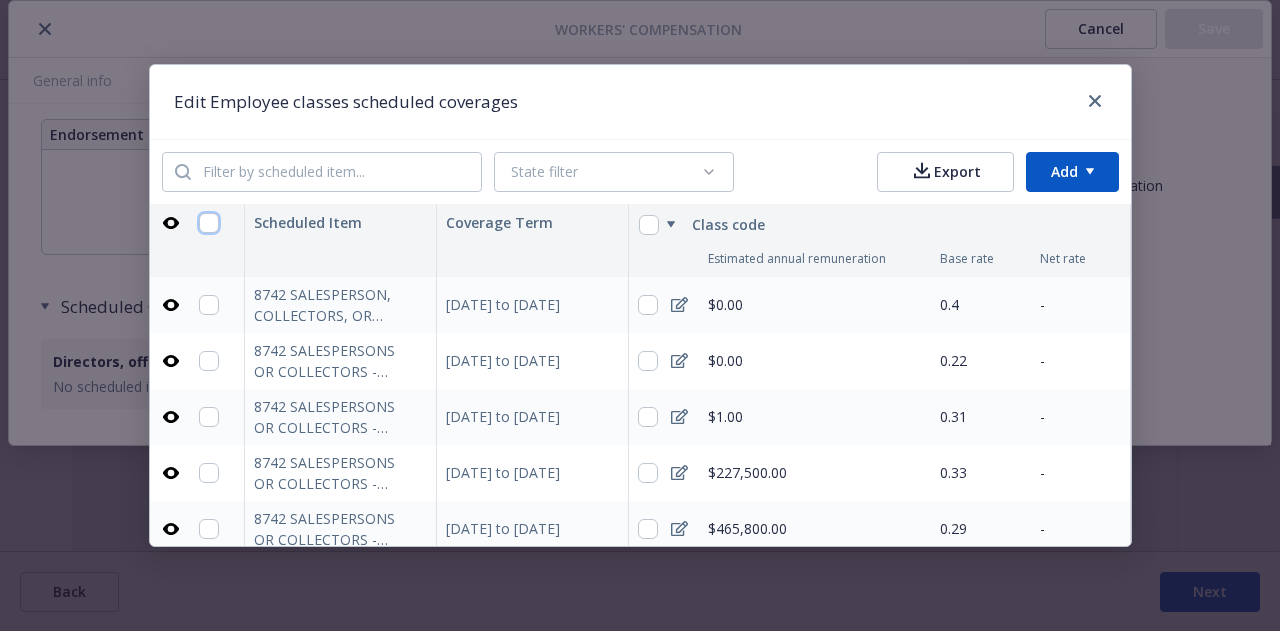click at bounding box center [209, 223] 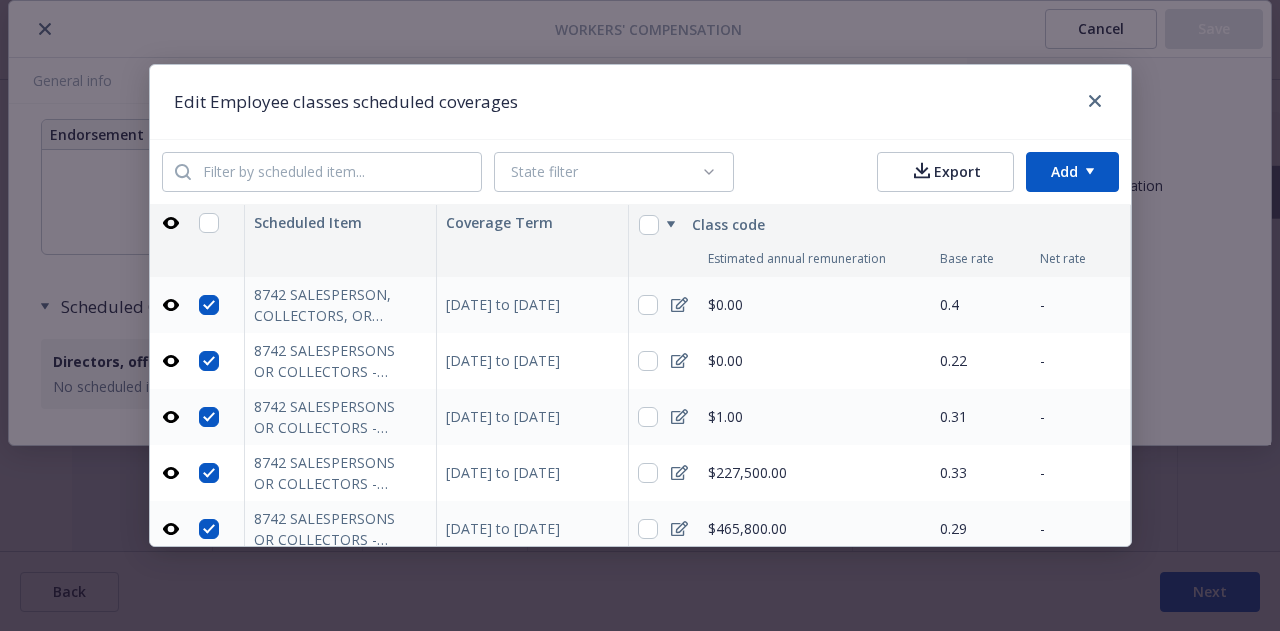 checkbox on "true" 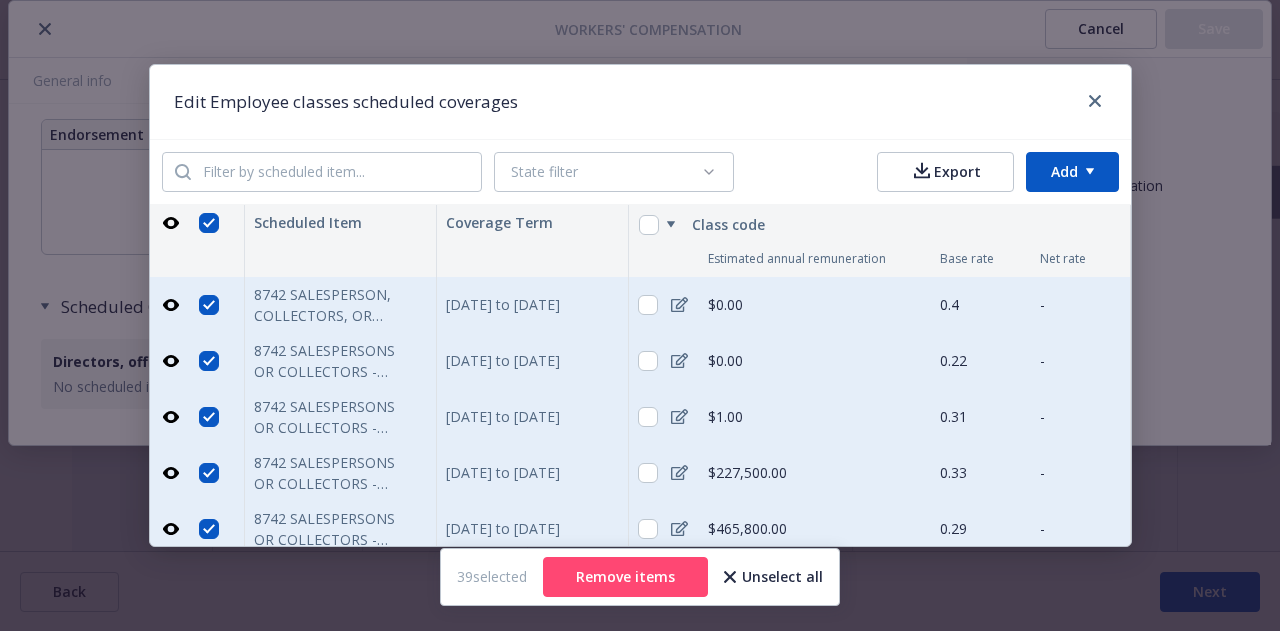 click at bounding box center (171, 223) 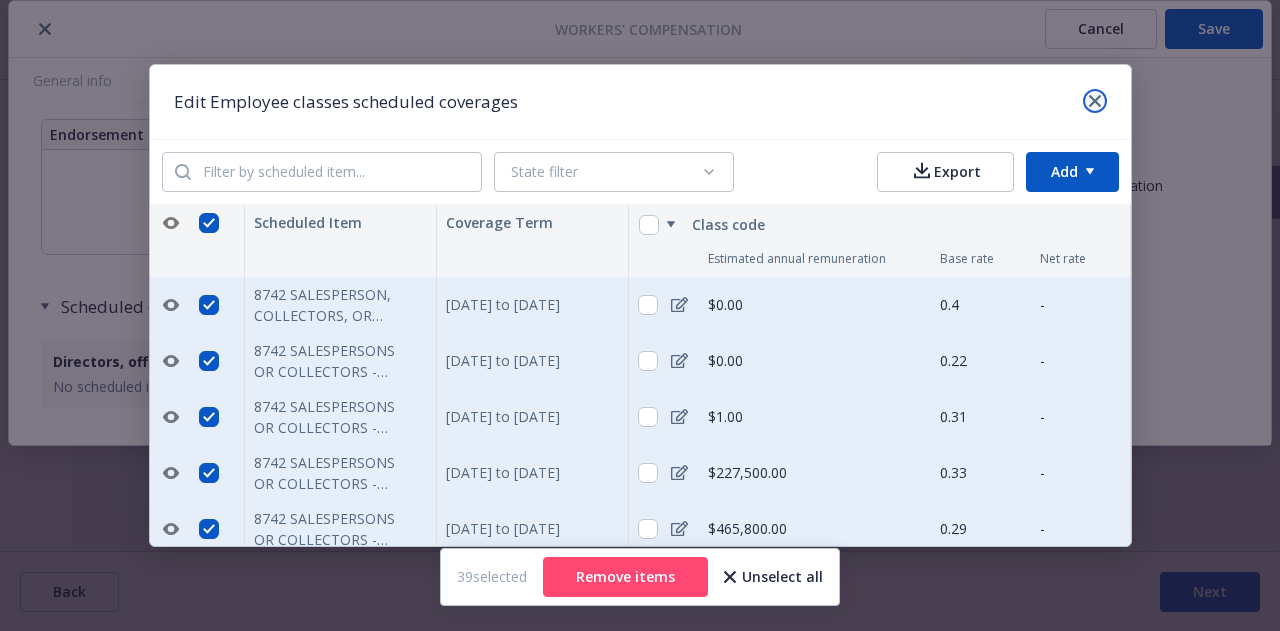 click at bounding box center [1095, 101] 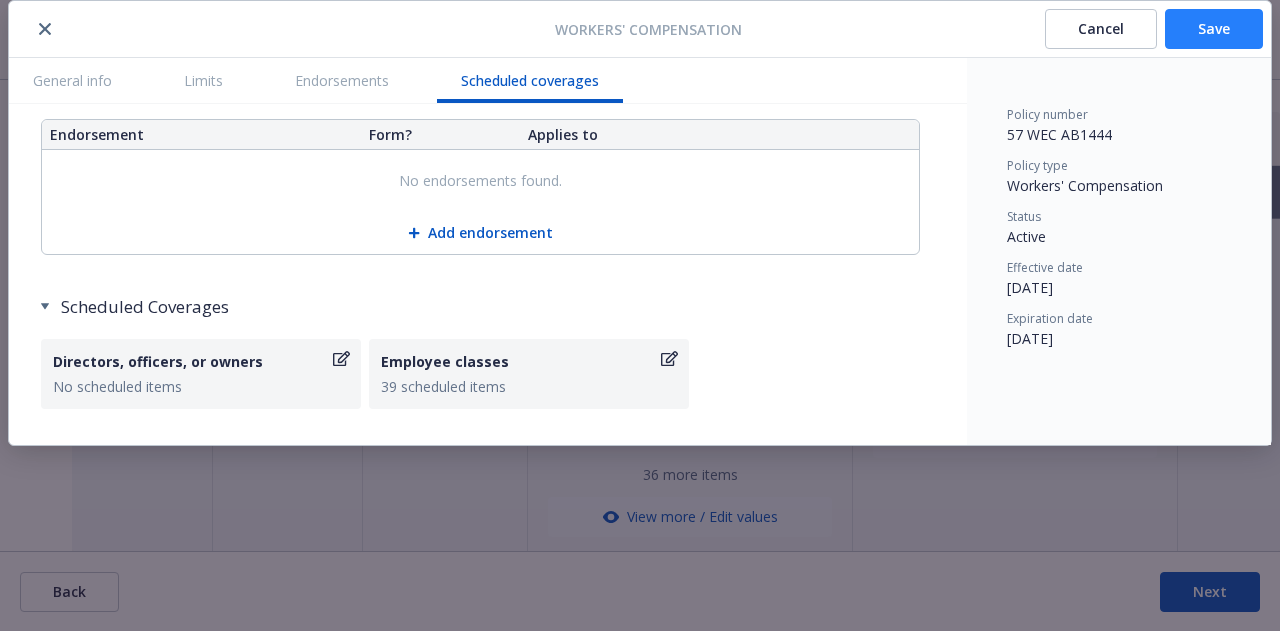 click on "Save" at bounding box center [1214, 29] 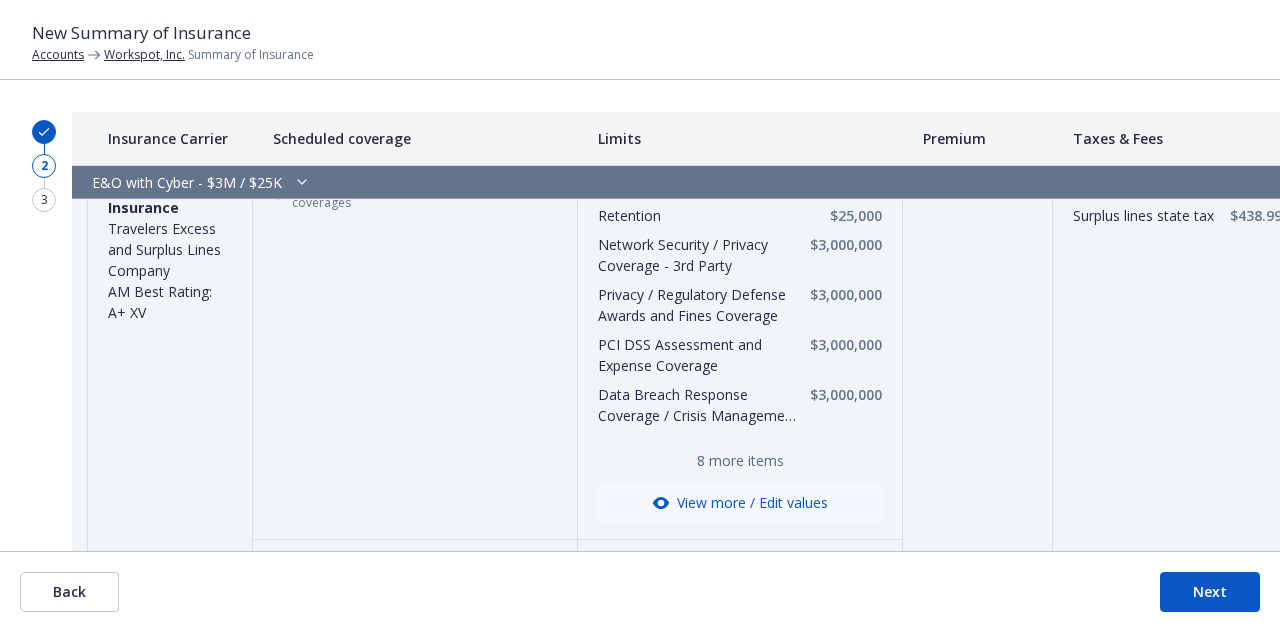 scroll, scrollTop: 1379, scrollLeft: 449, axis: both 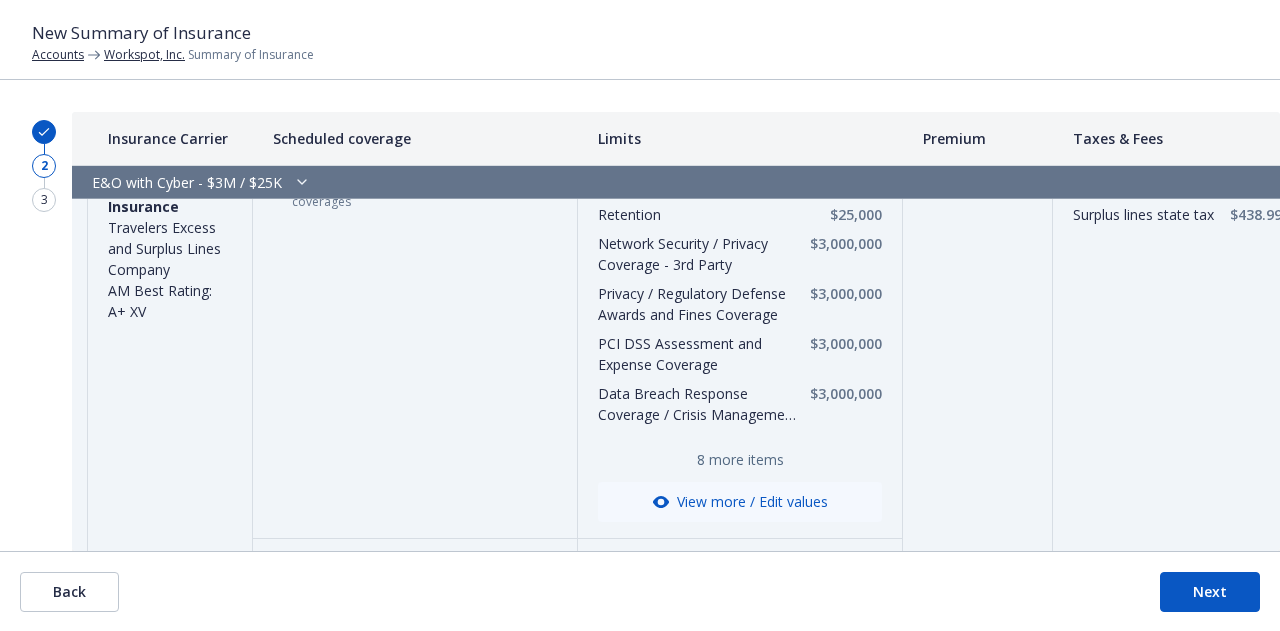 click on "Data Breach Response Coverage / Crisis Management - 1st Party" at bounding box center (698, 404) 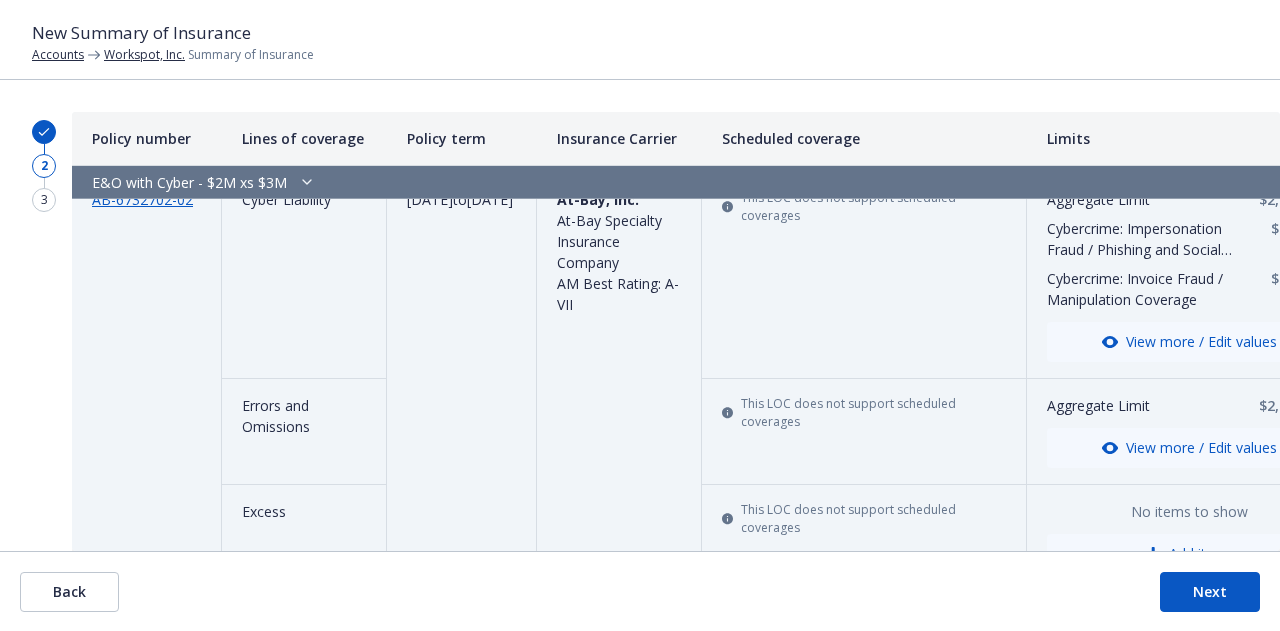 scroll, scrollTop: 1962, scrollLeft: 0, axis: vertical 